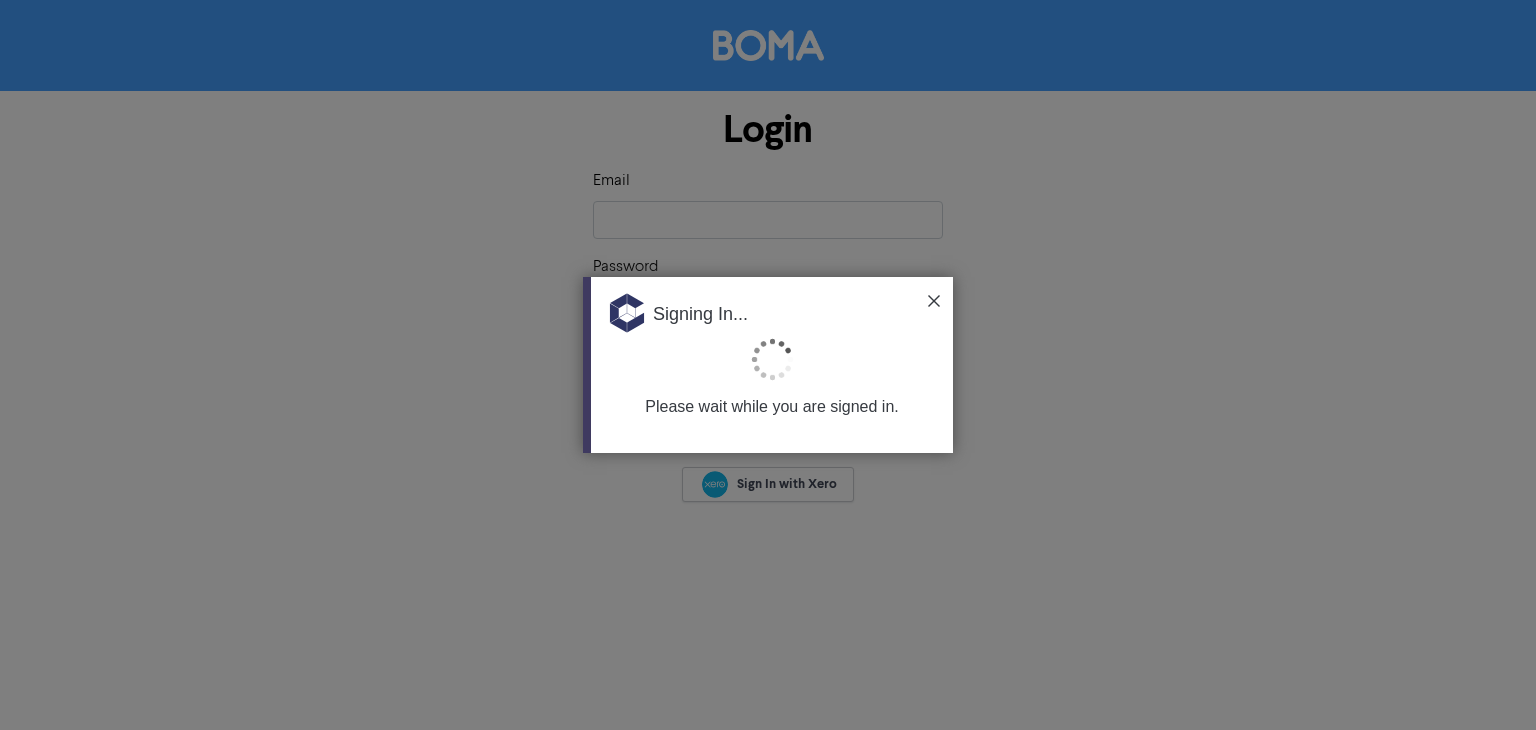 scroll, scrollTop: 0, scrollLeft: 0, axis: both 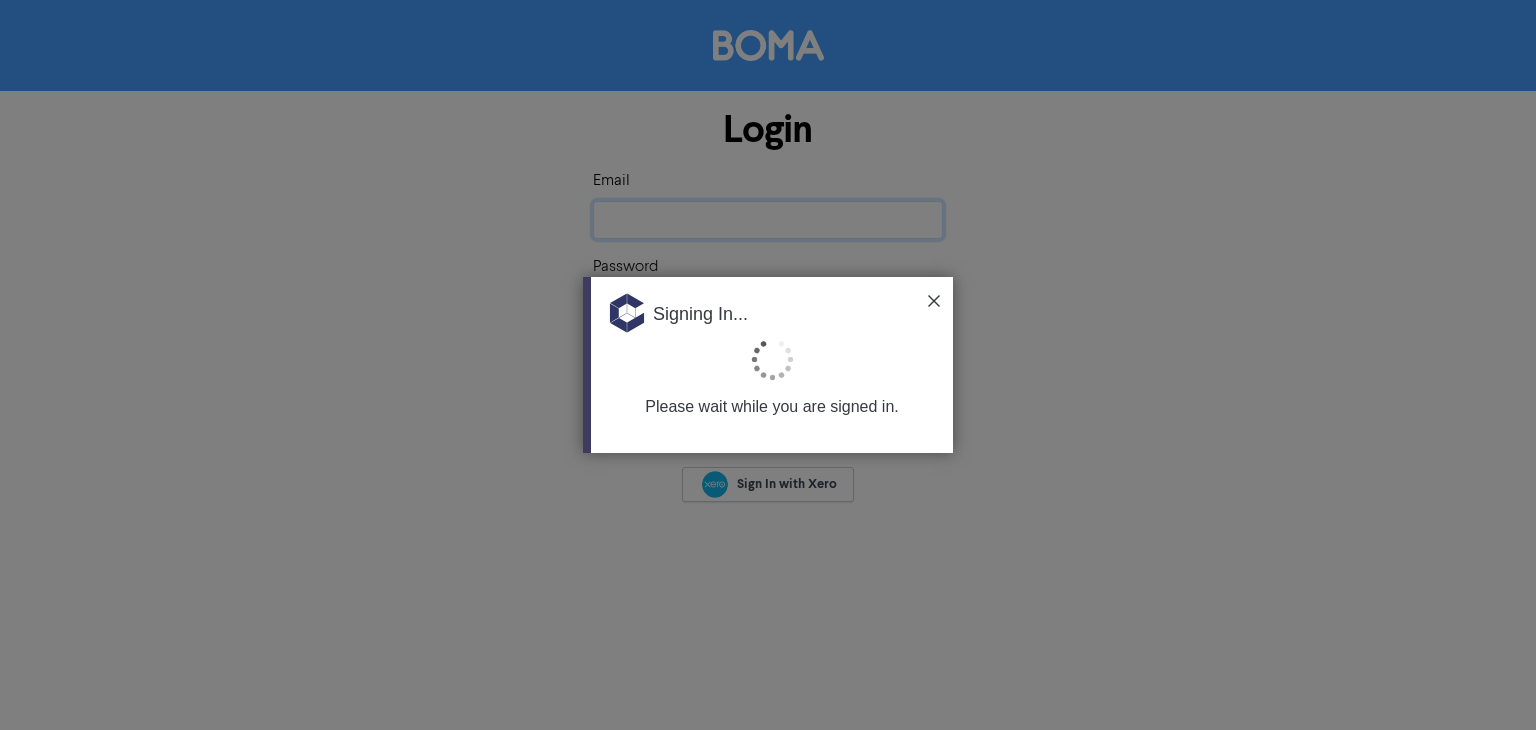 type on "[EMAIL_ADDRESS][DOMAIN_NAME]" 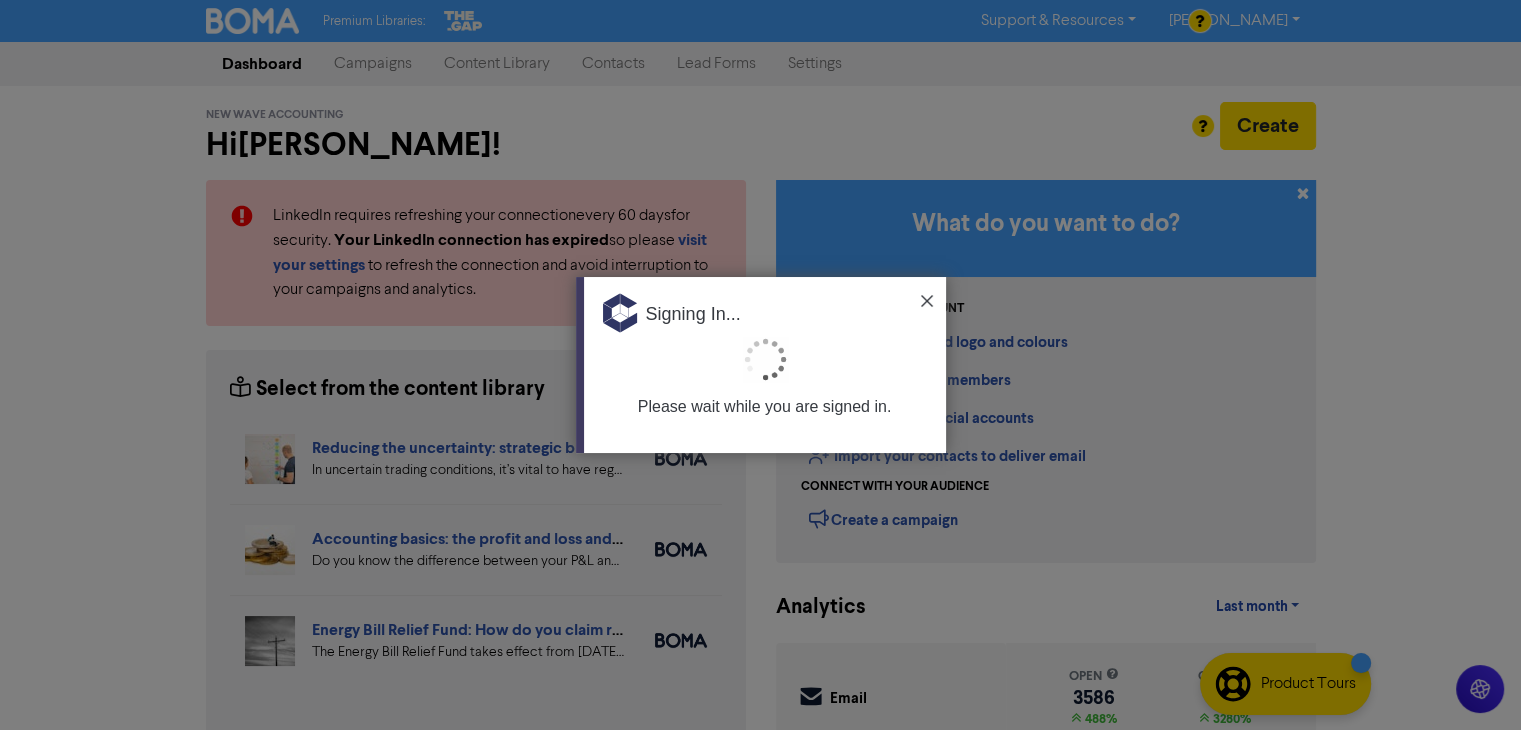 click at bounding box center (927, 301) 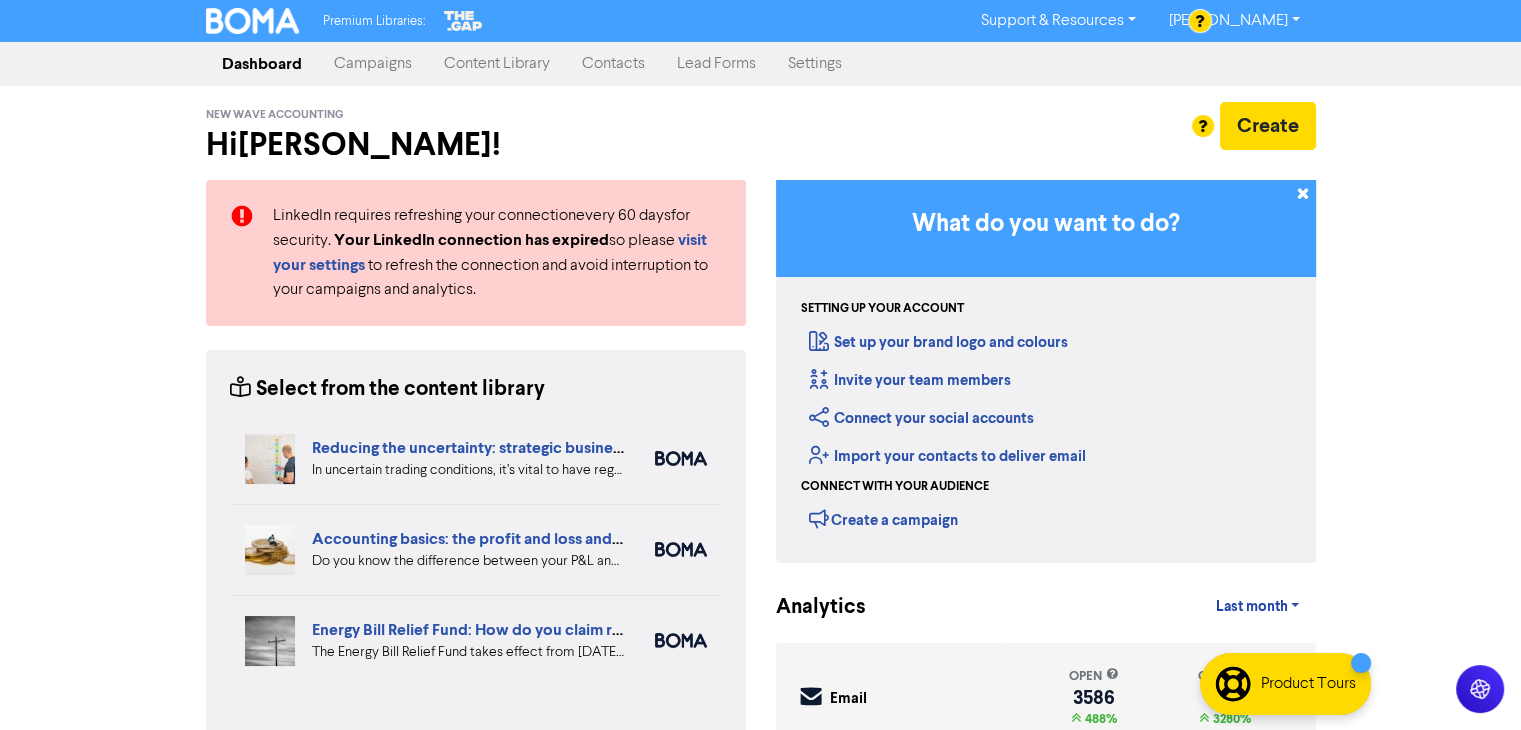 click on "Contacts" at bounding box center (613, 64) 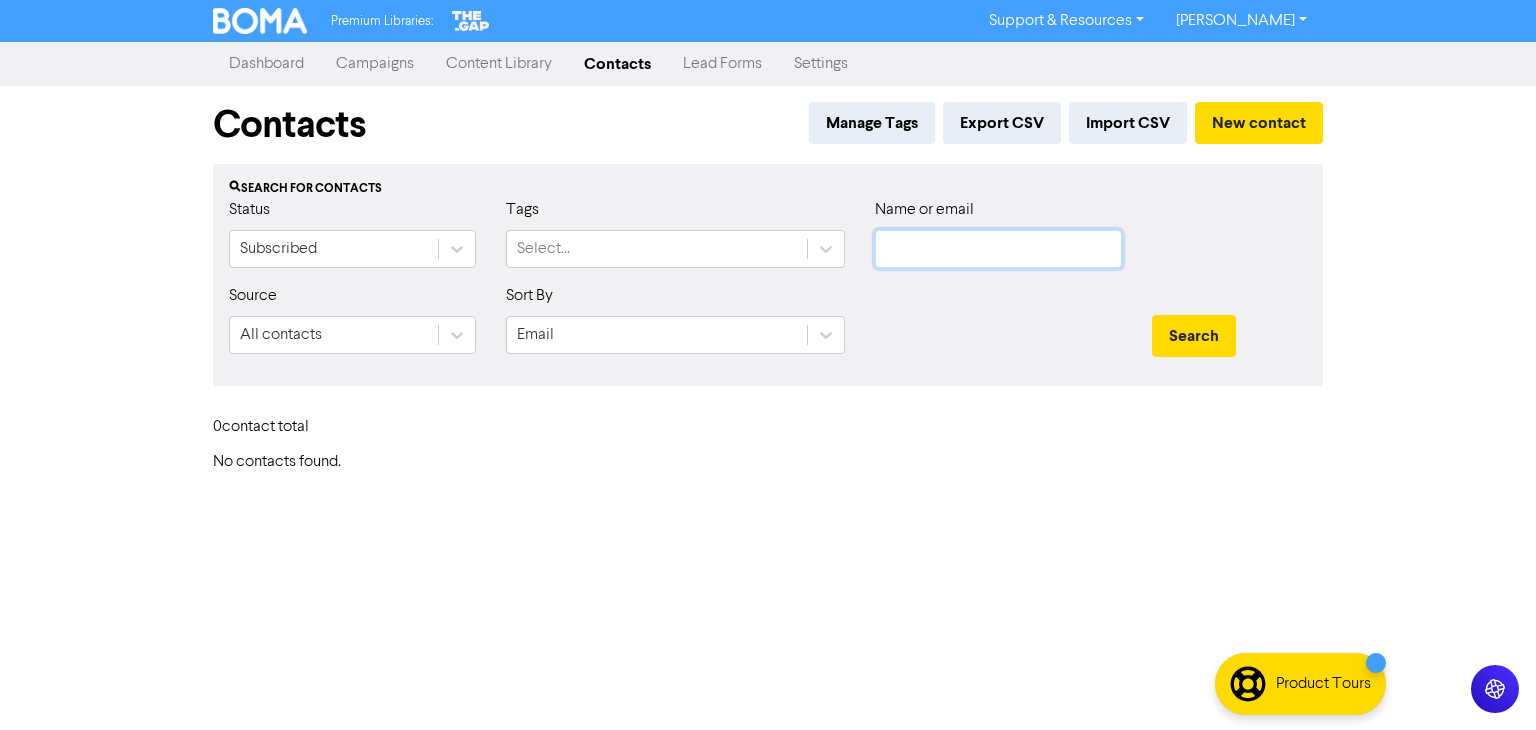 click 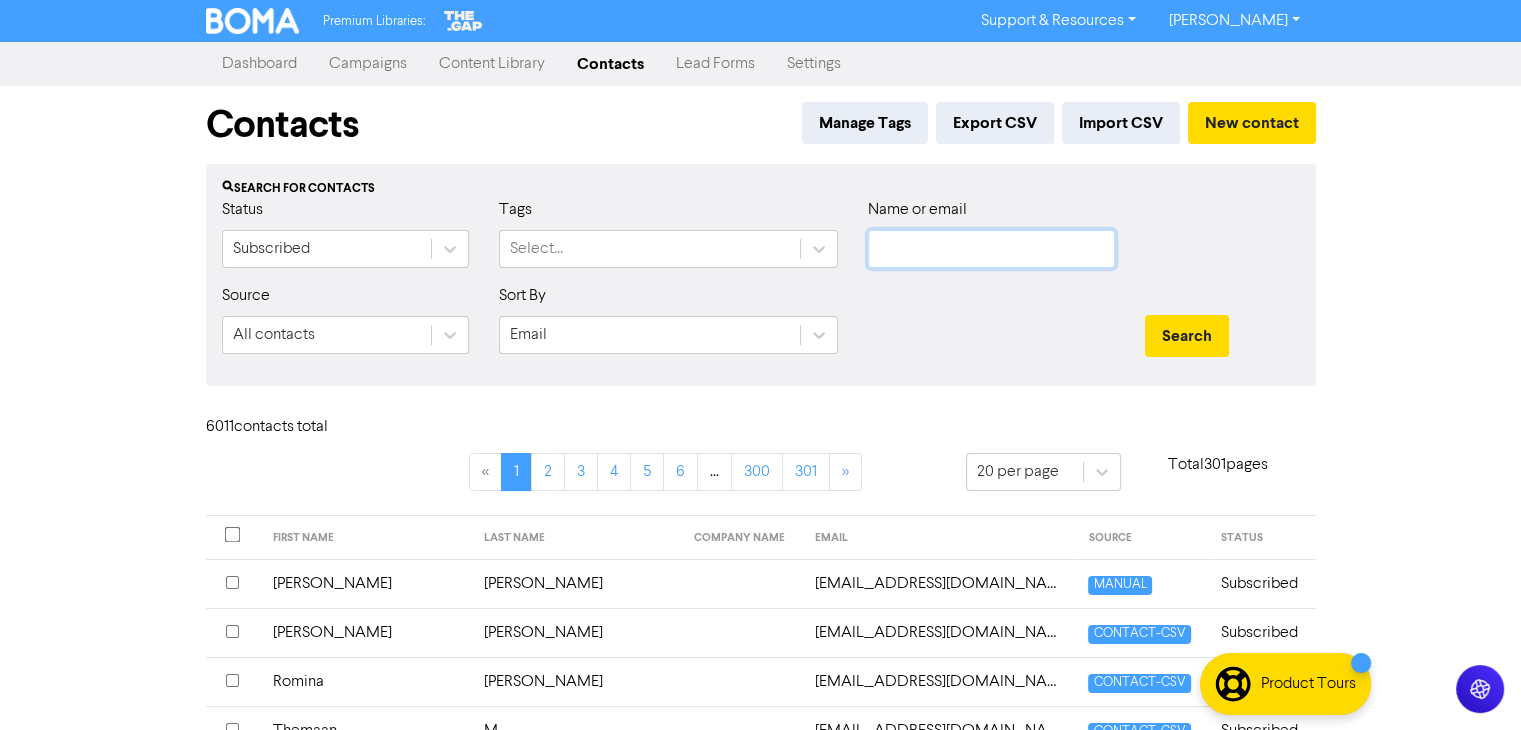 paste on "[PERSON_NAME]" 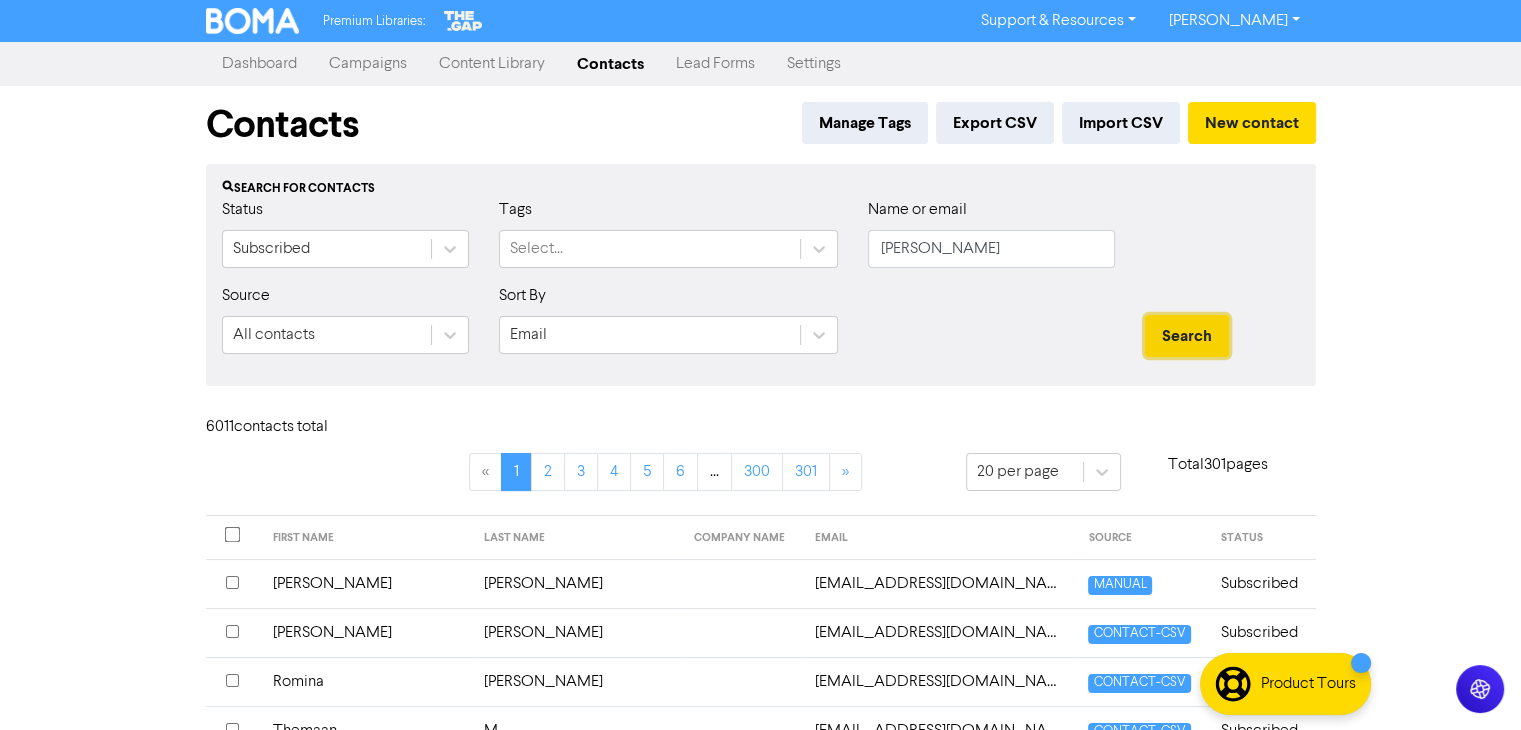 click on "Search" at bounding box center [1187, 336] 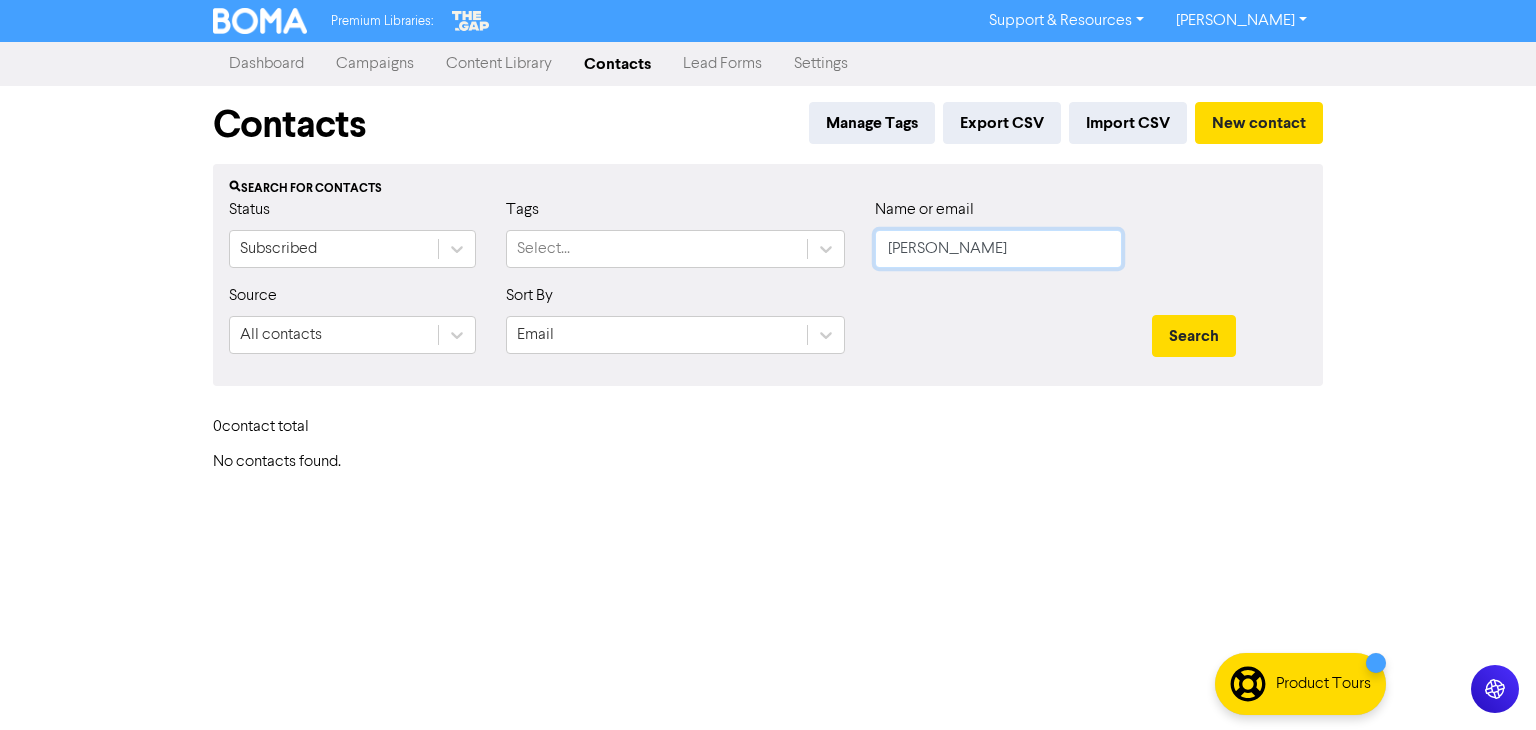 click on "[PERSON_NAME]" 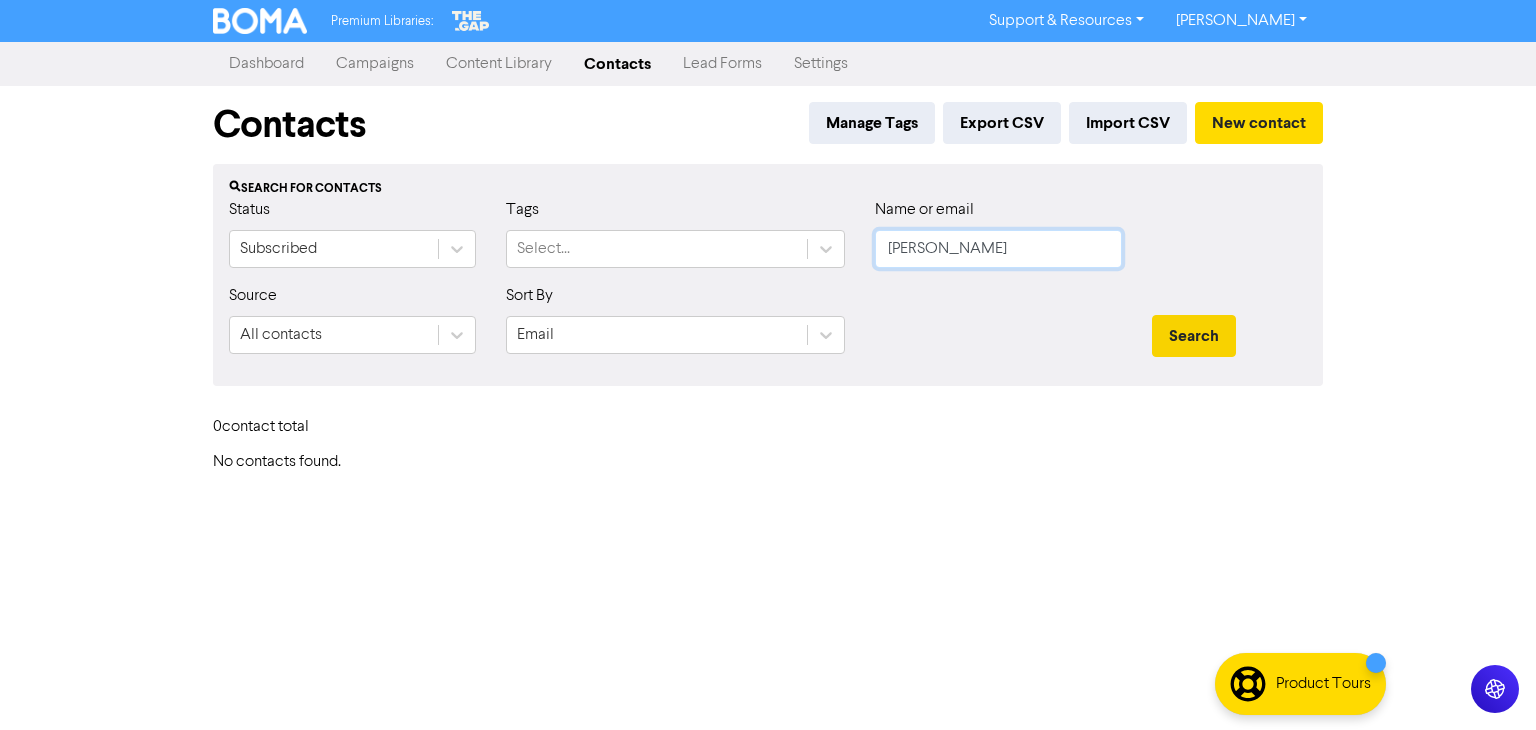 type on "[PERSON_NAME]" 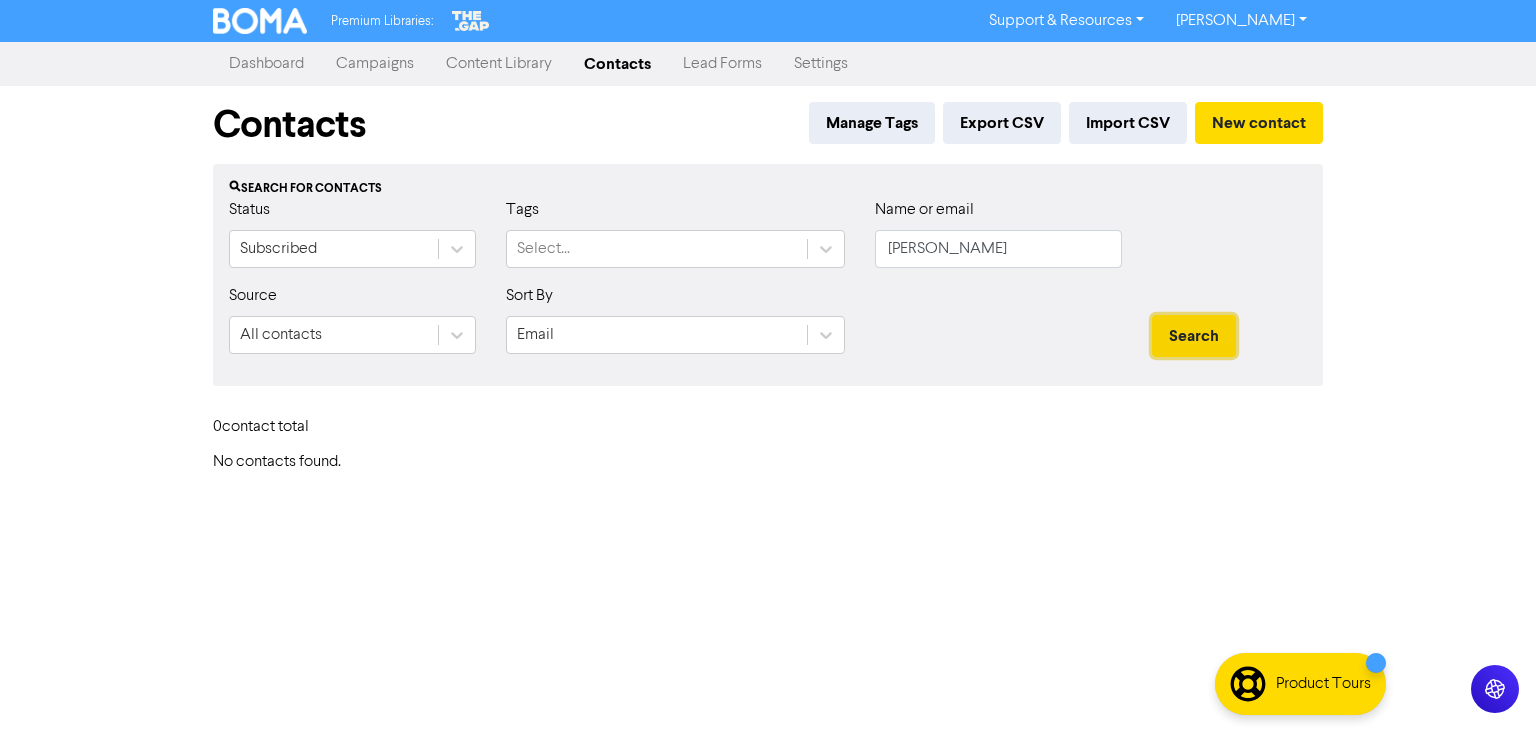 click on "Search" at bounding box center (1194, 336) 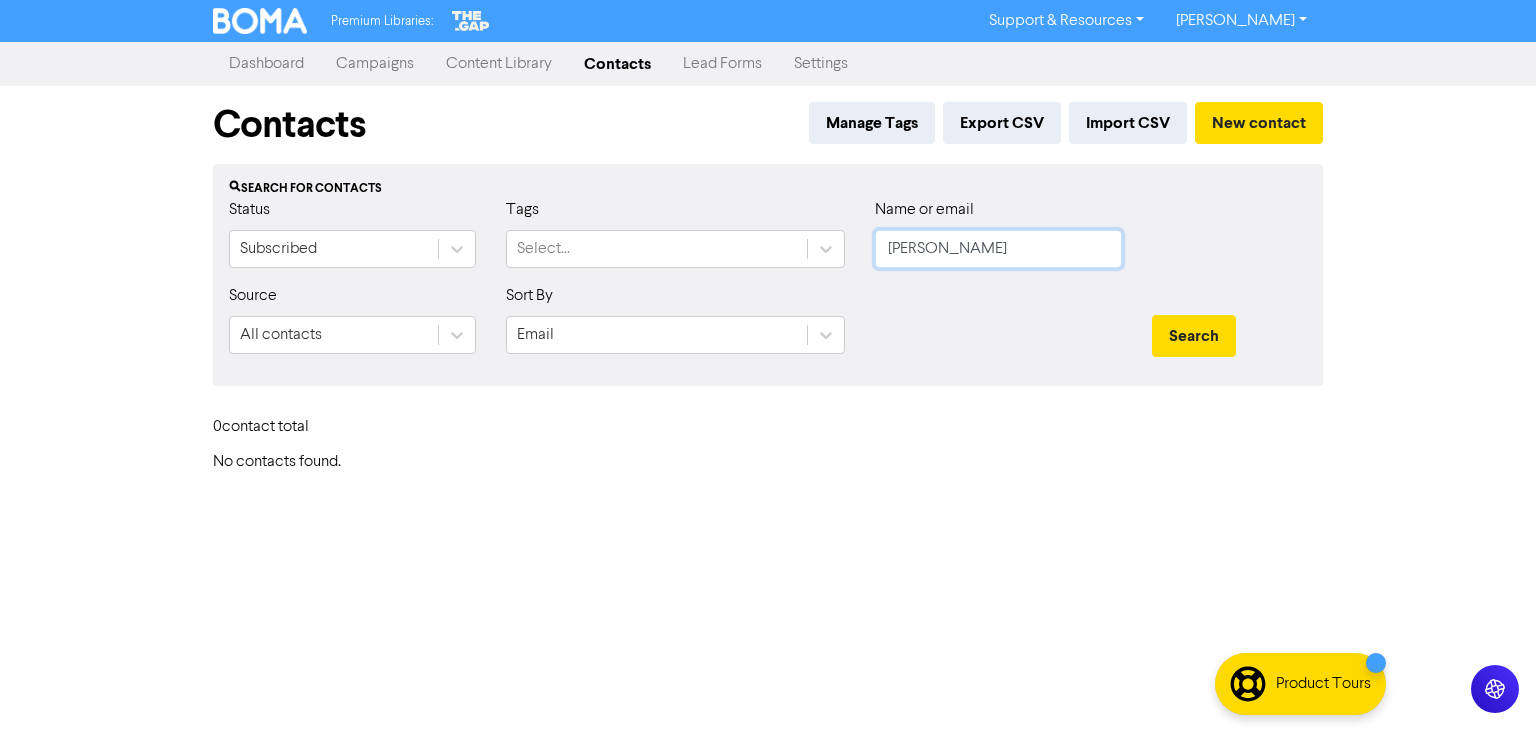 drag, startPoint x: 968, startPoint y: 249, endPoint x: 846, endPoint y: 249, distance: 122 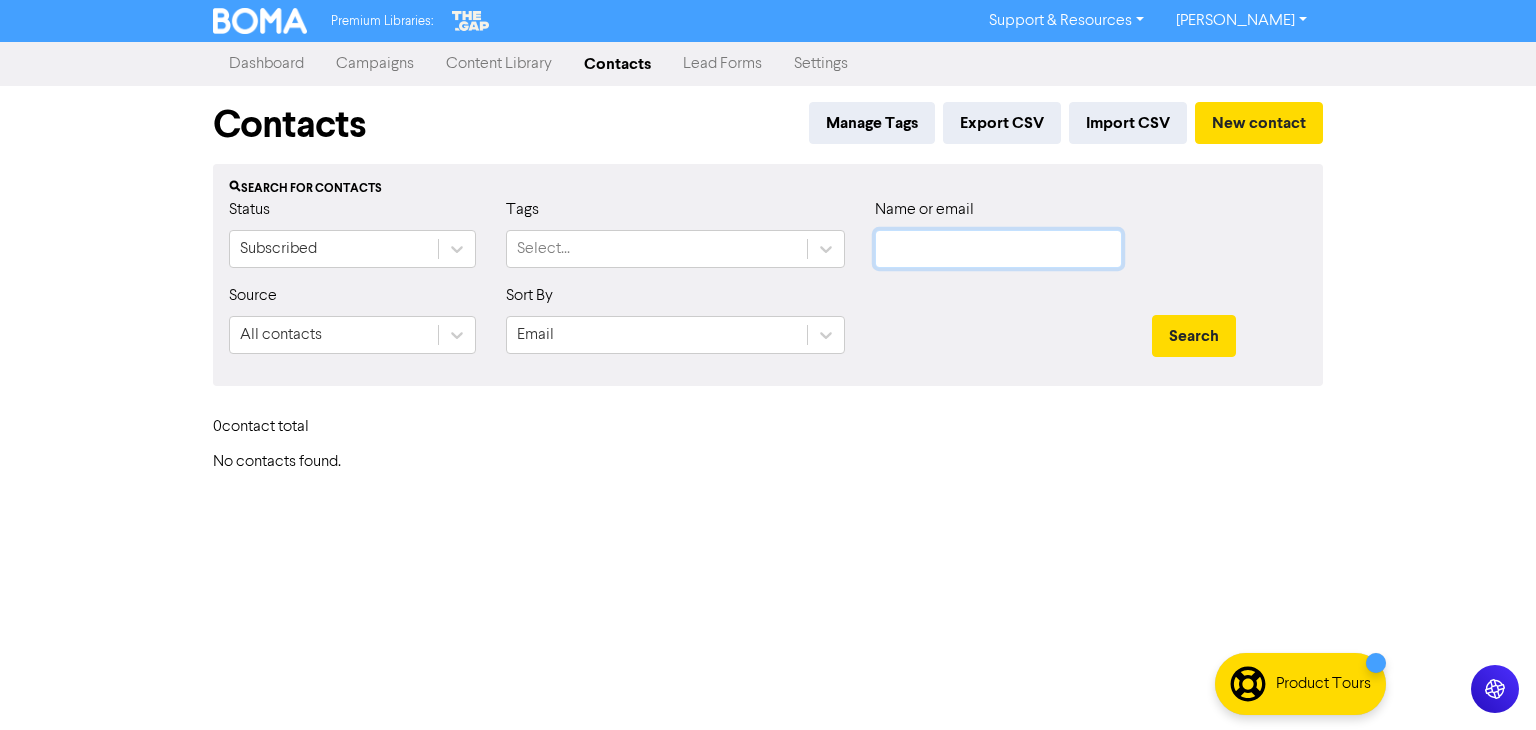 paste on "[EMAIL_ADDRESS][DOMAIN_NAME]" 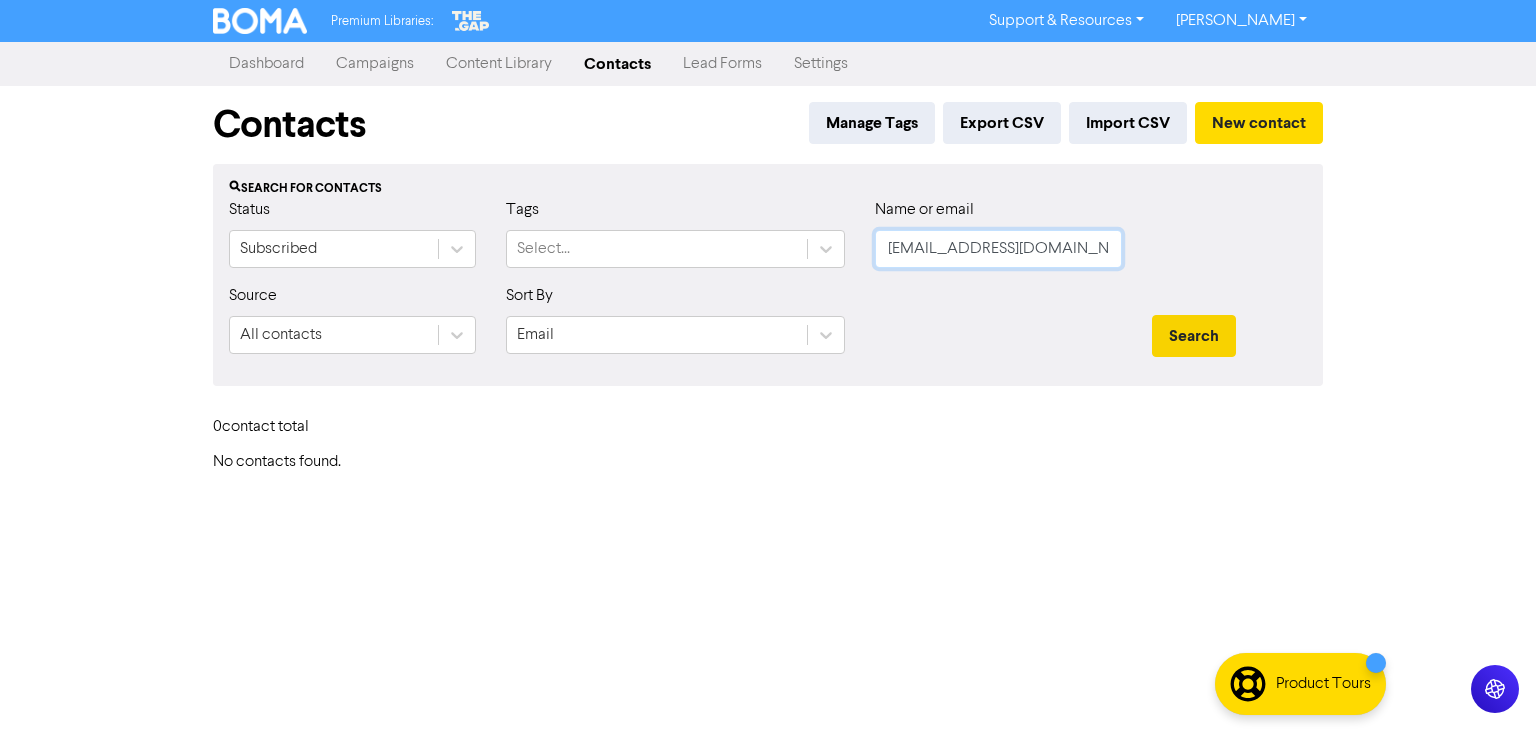 type on "[EMAIL_ADDRESS][DOMAIN_NAME]" 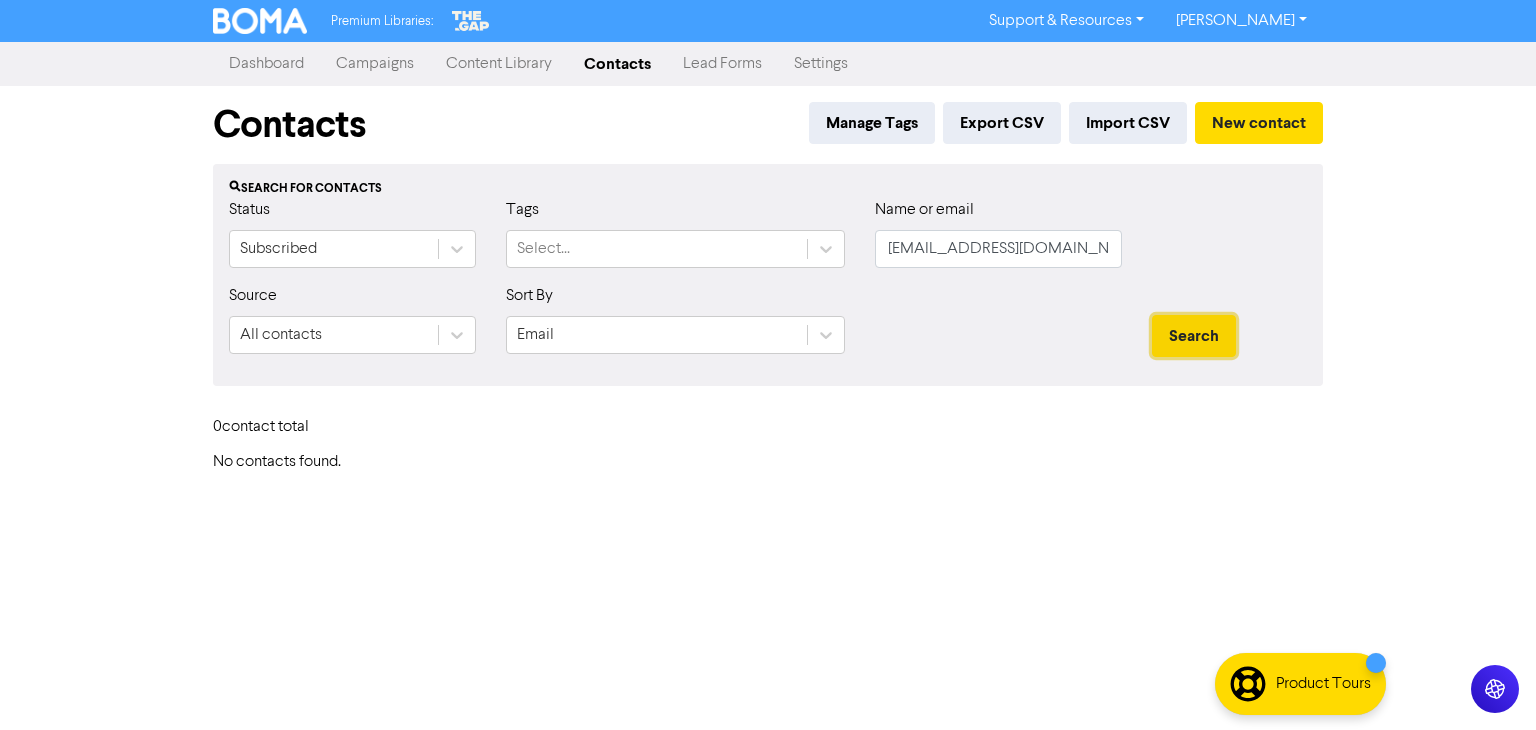 click on "Search" at bounding box center (1194, 336) 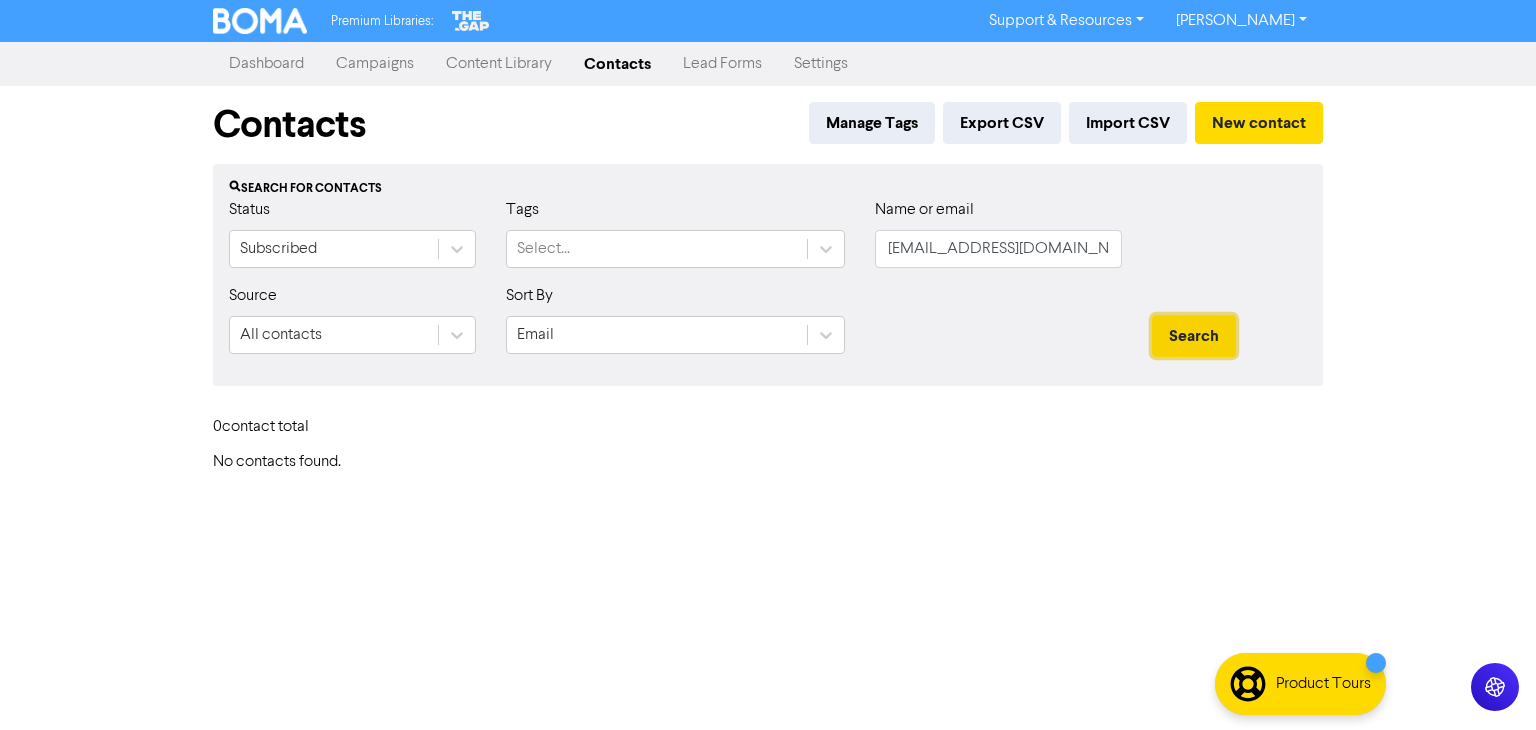 click on "Search" at bounding box center (1194, 336) 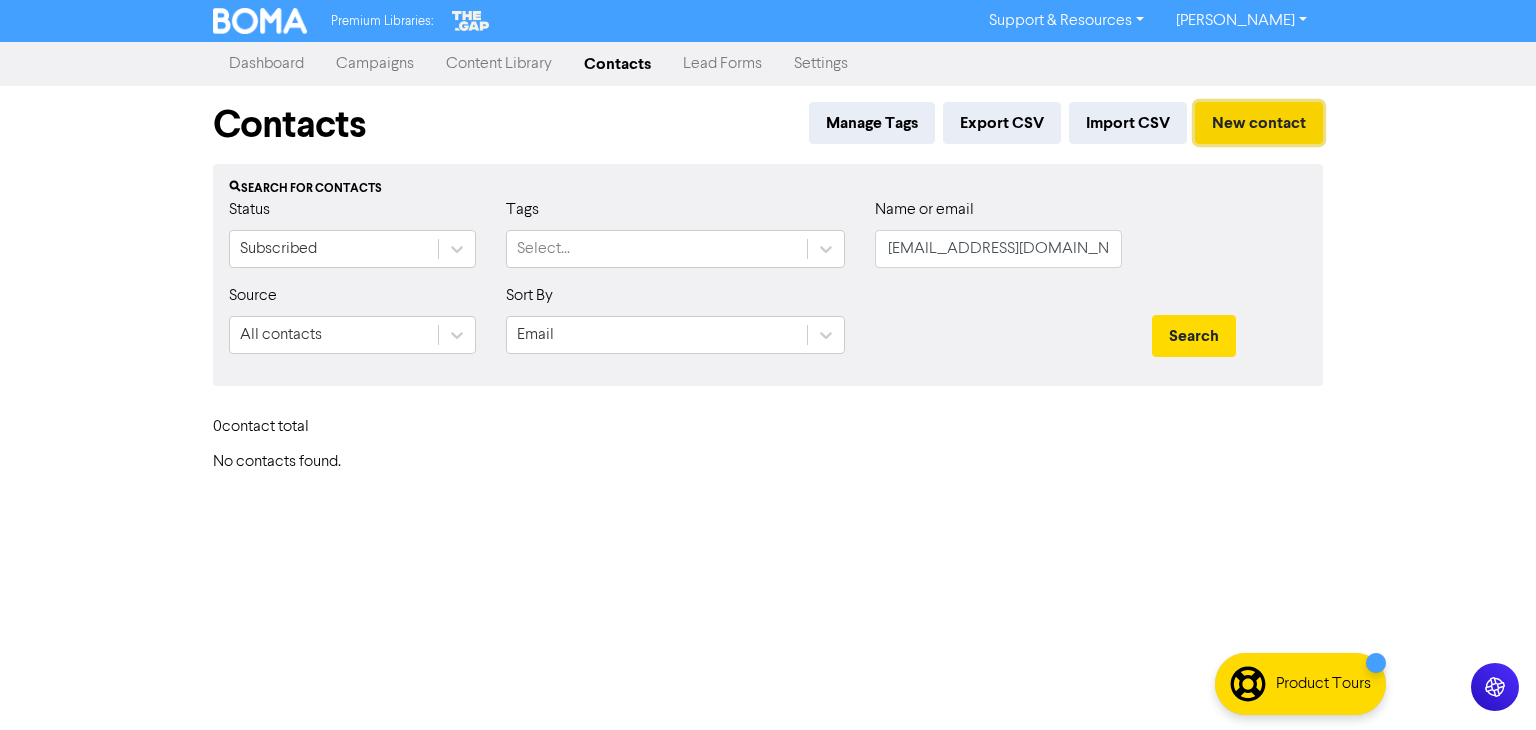 click on "New contact" at bounding box center (1259, 123) 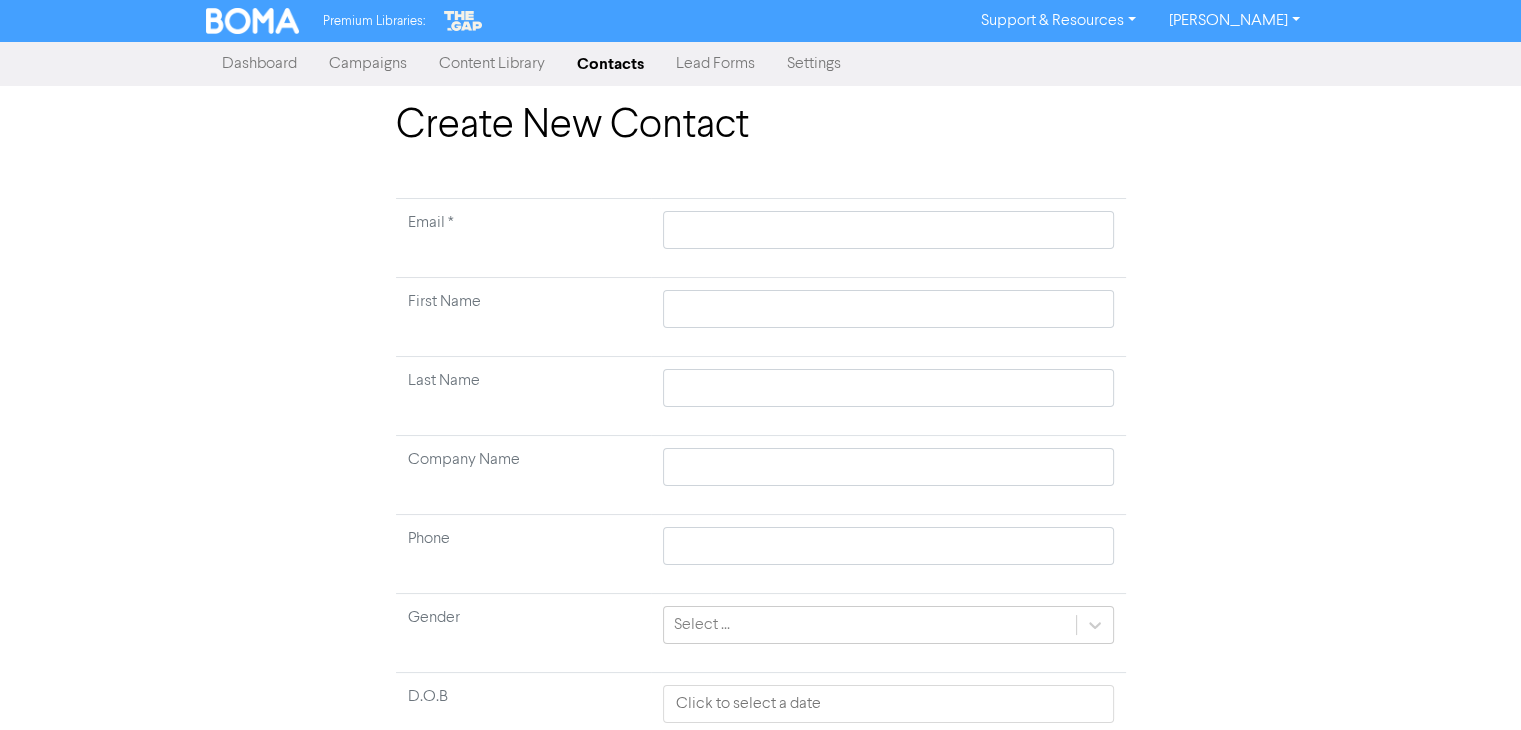 type 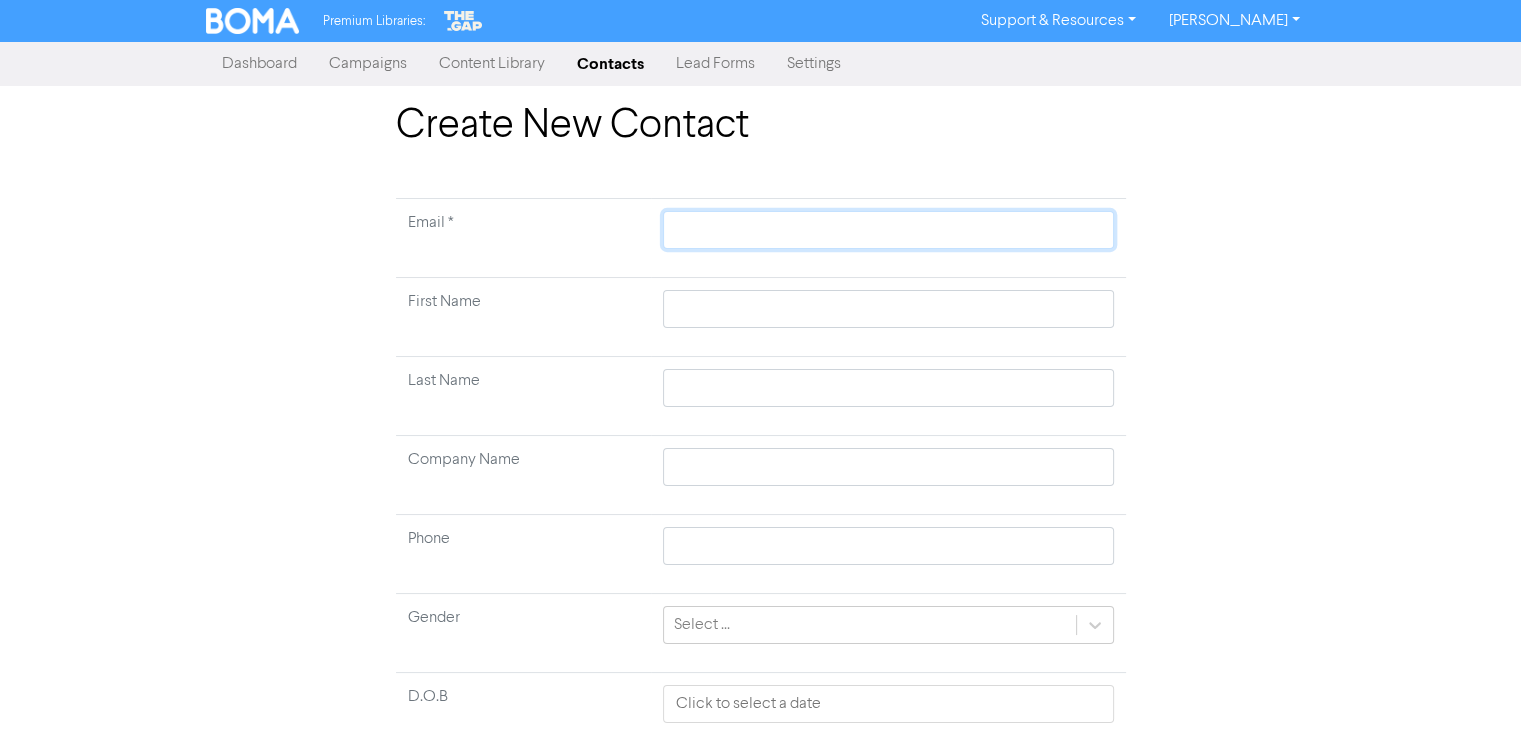 click 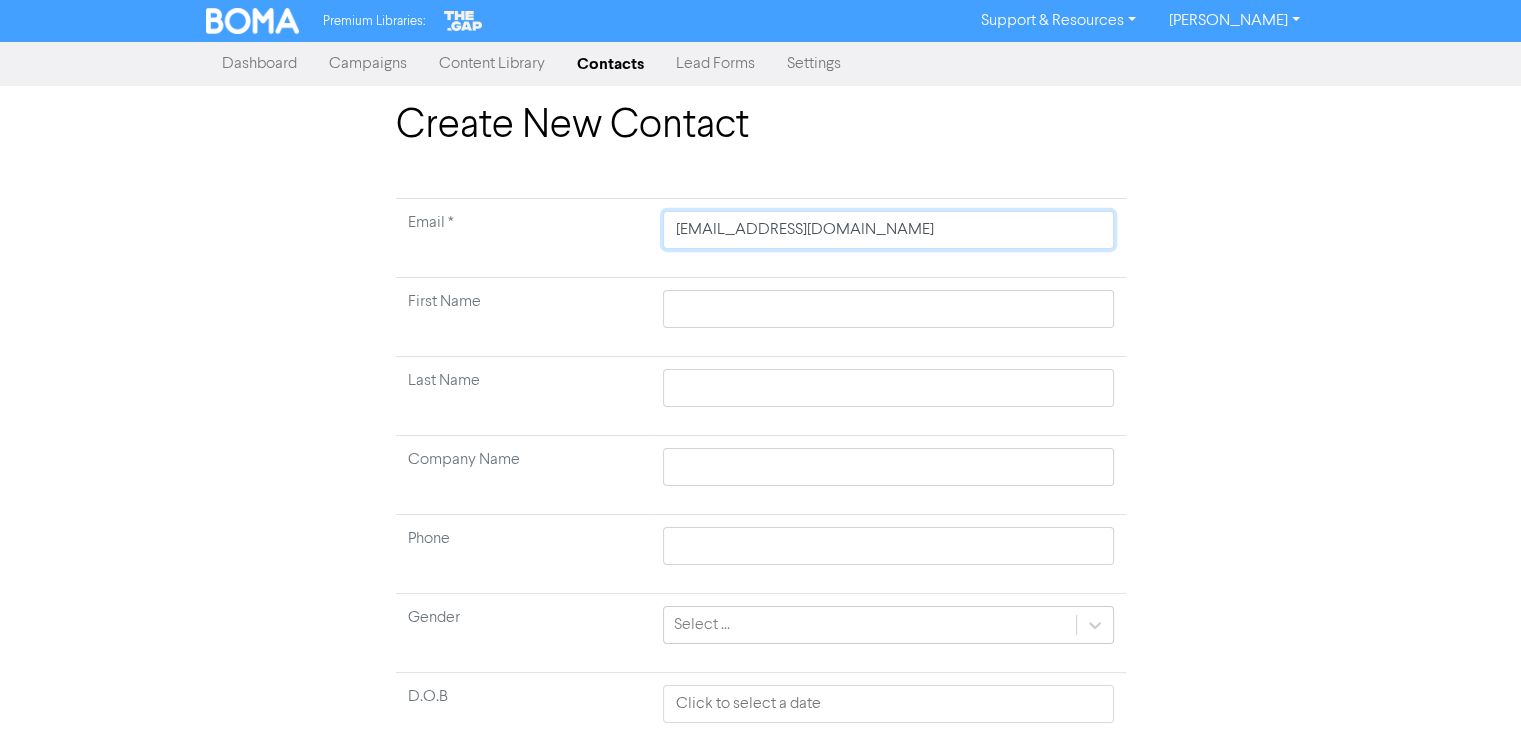 type on "[EMAIL_ADDRESS][DOMAIN_NAME]" 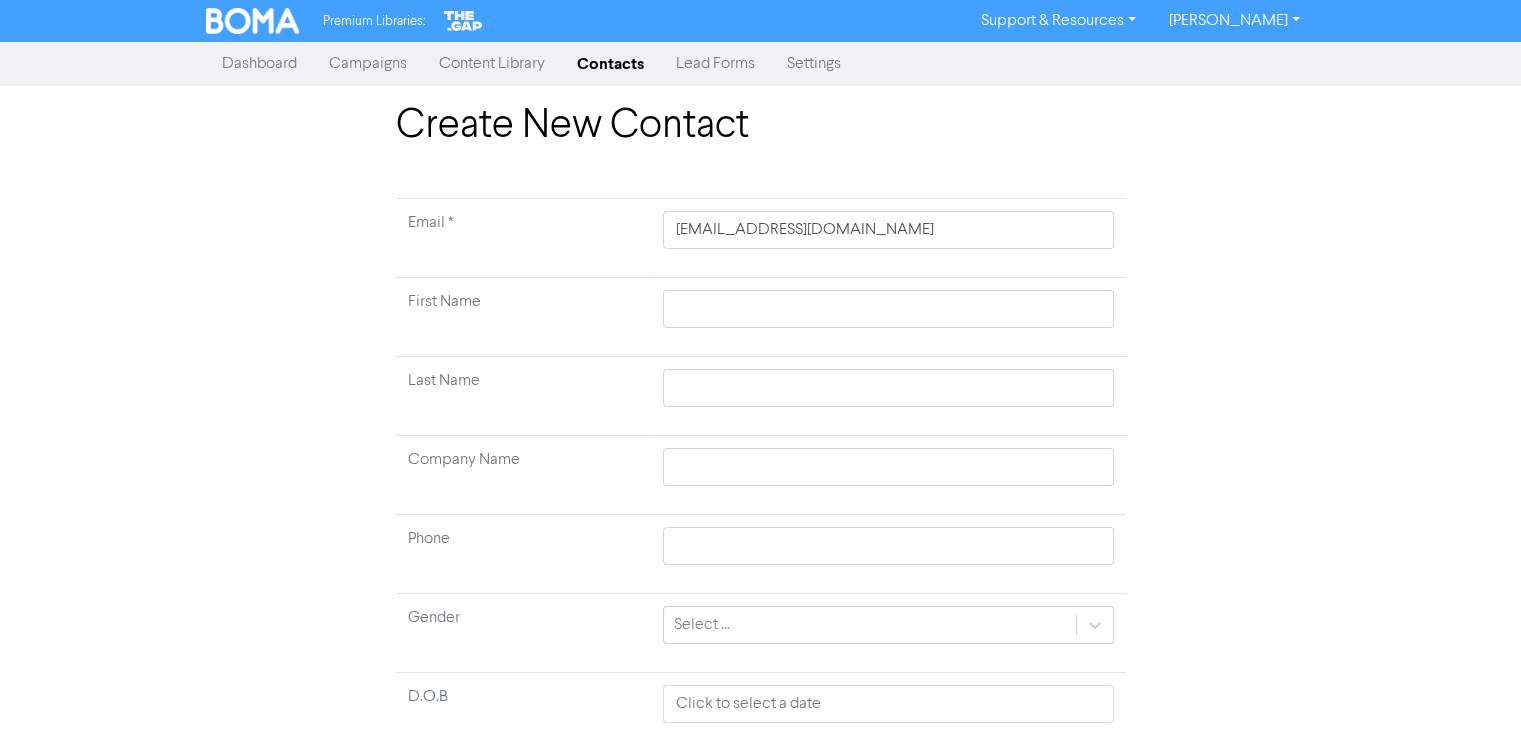 type 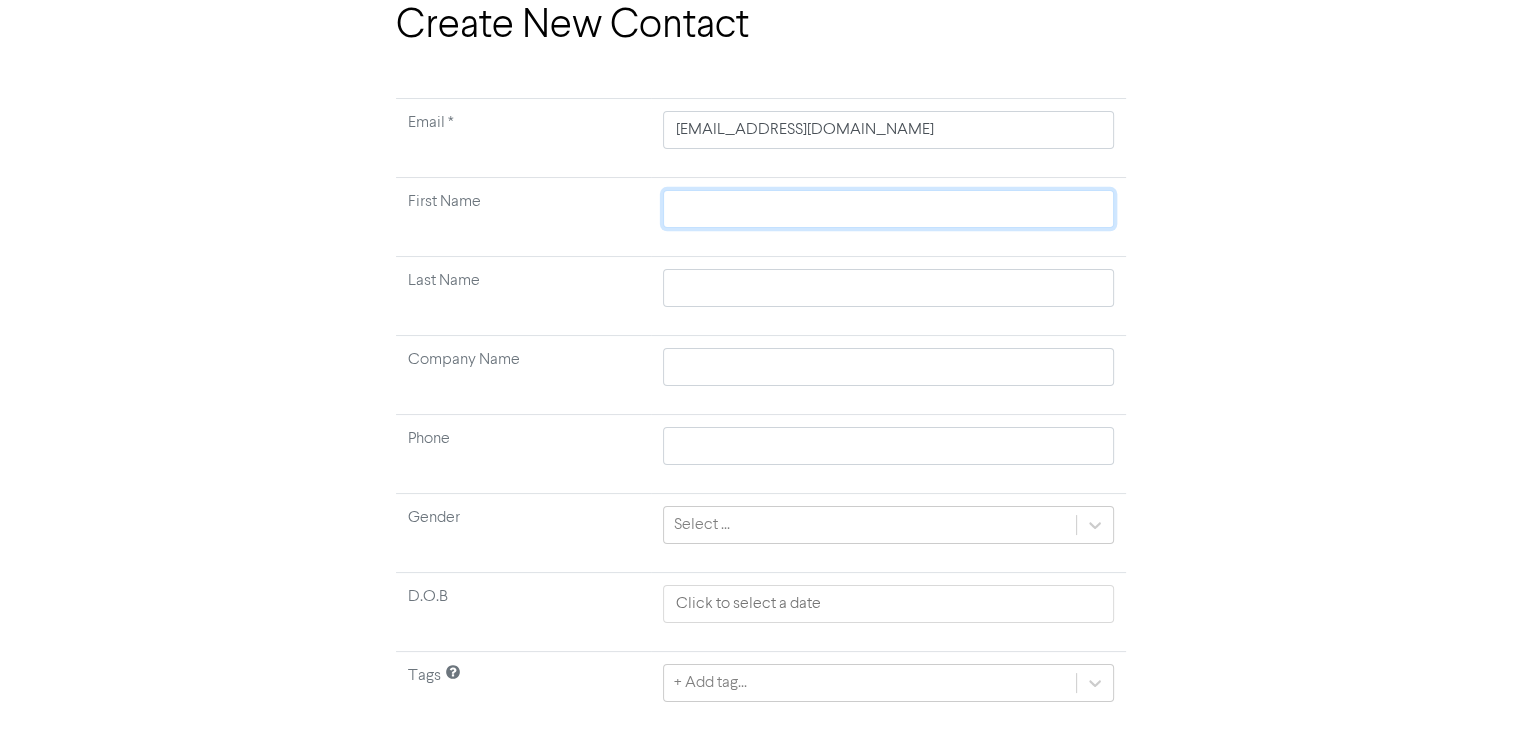 type 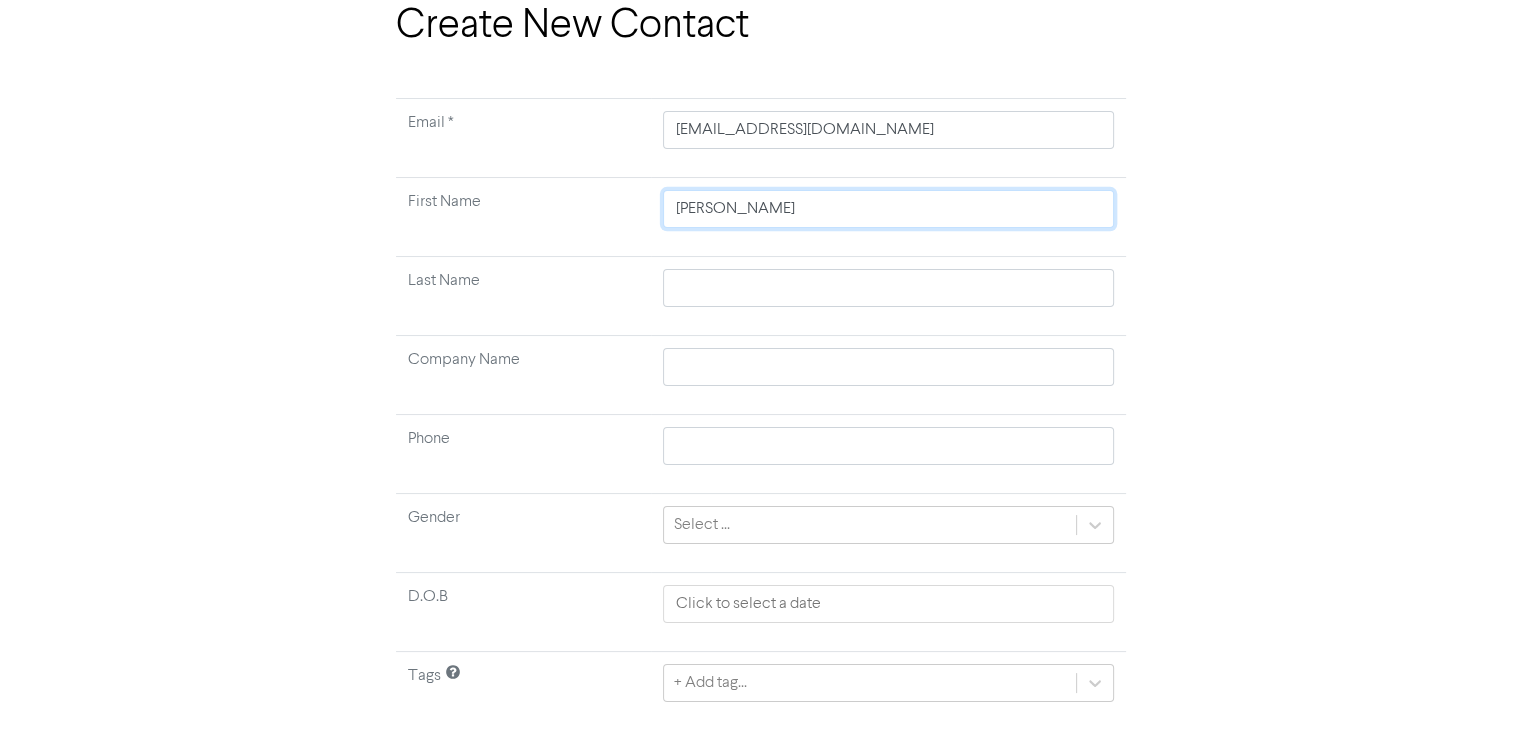 drag, startPoint x: 775, startPoint y: 208, endPoint x: 869, endPoint y: 203, distance: 94.13288 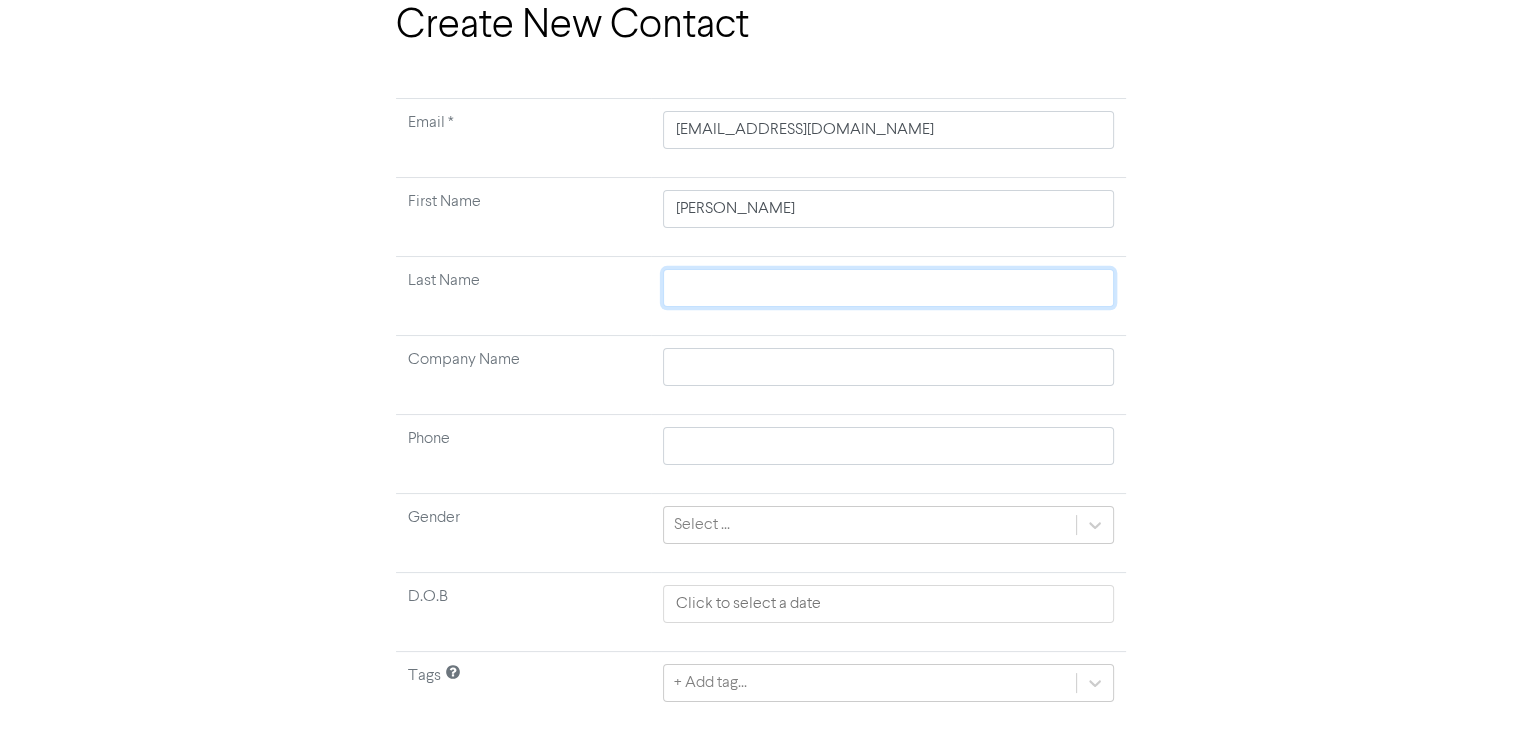 type 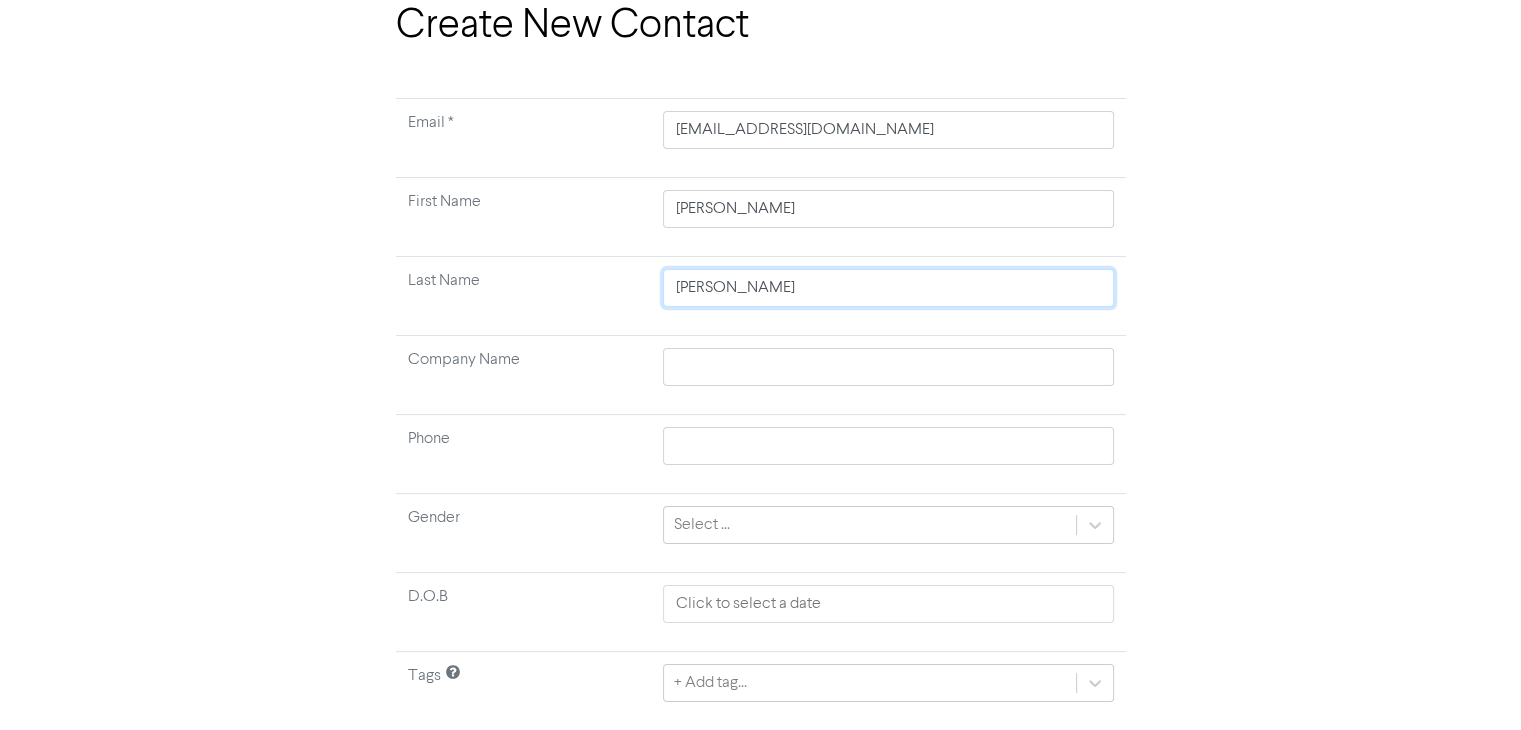 type on "[PERSON_NAME]" 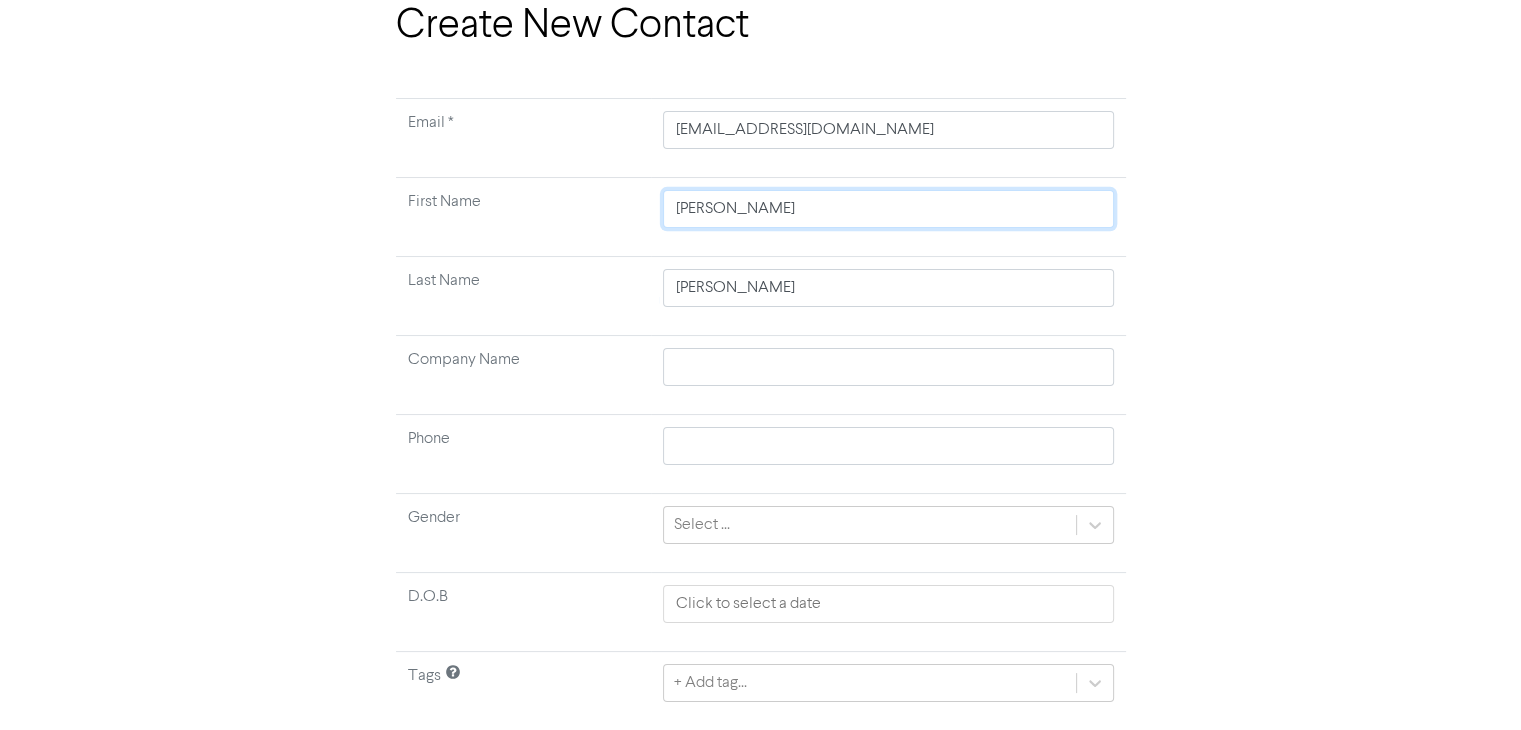 type 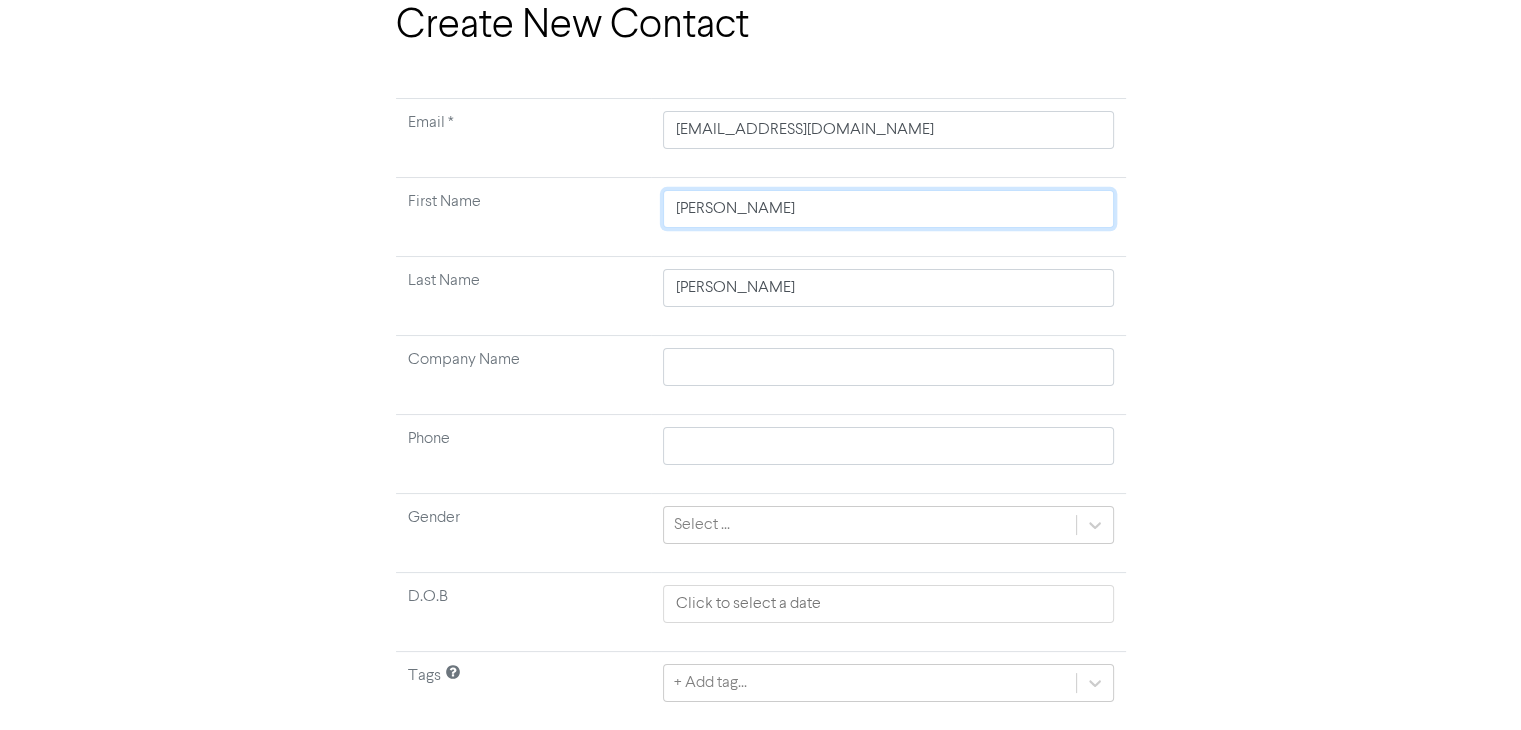 drag, startPoint x: 864, startPoint y: 214, endPoint x: 769, endPoint y: 205, distance: 95.42536 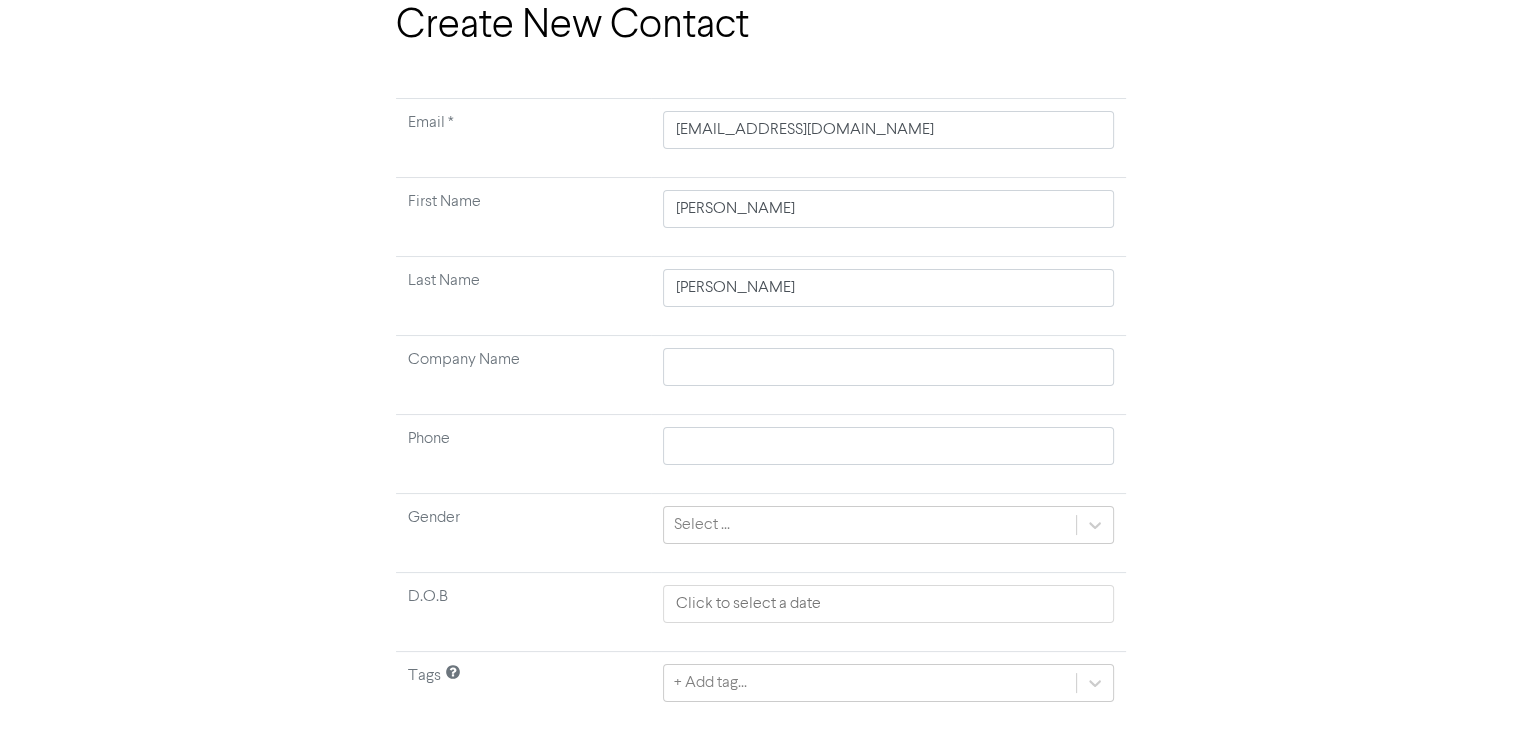 type 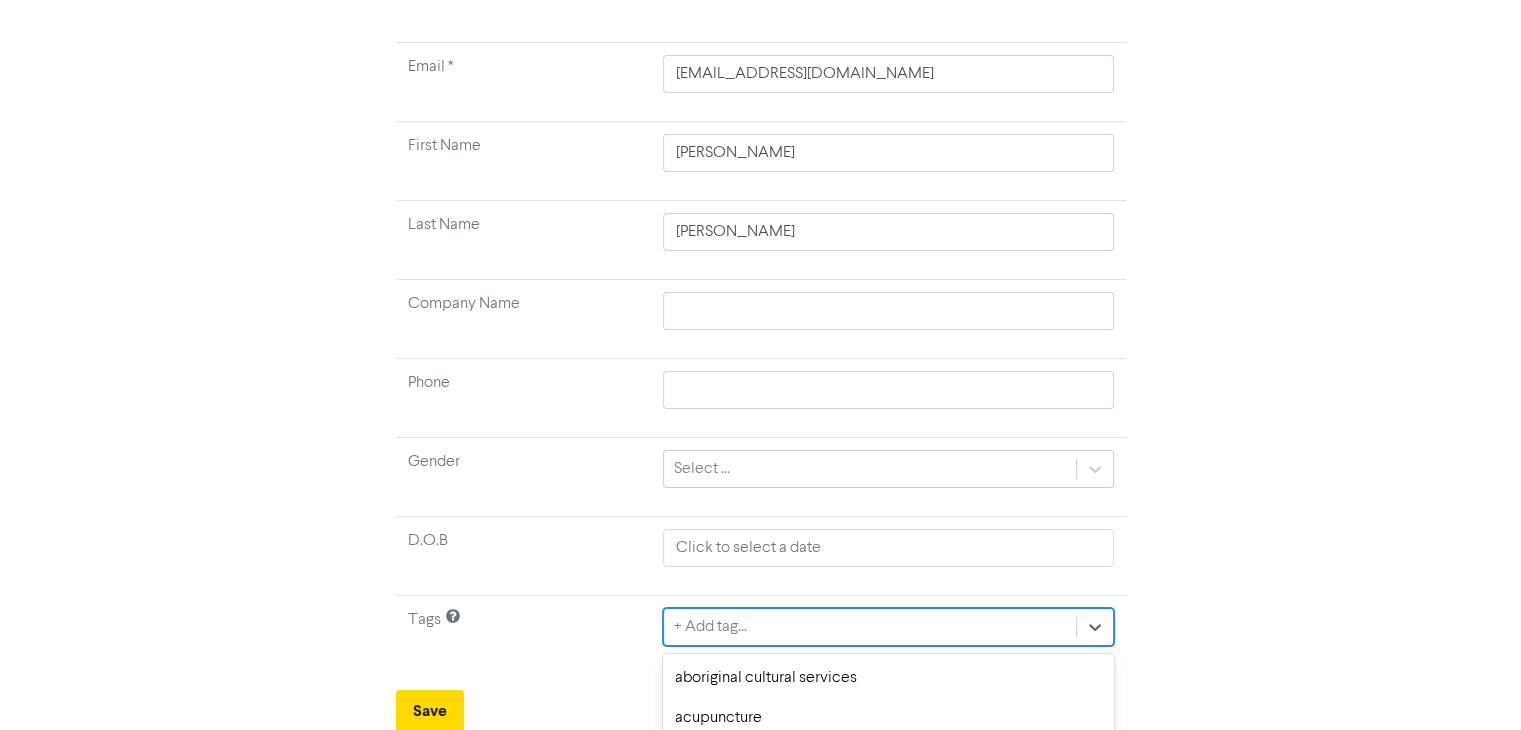 scroll, scrollTop: 378, scrollLeft: 0, axis: vertical 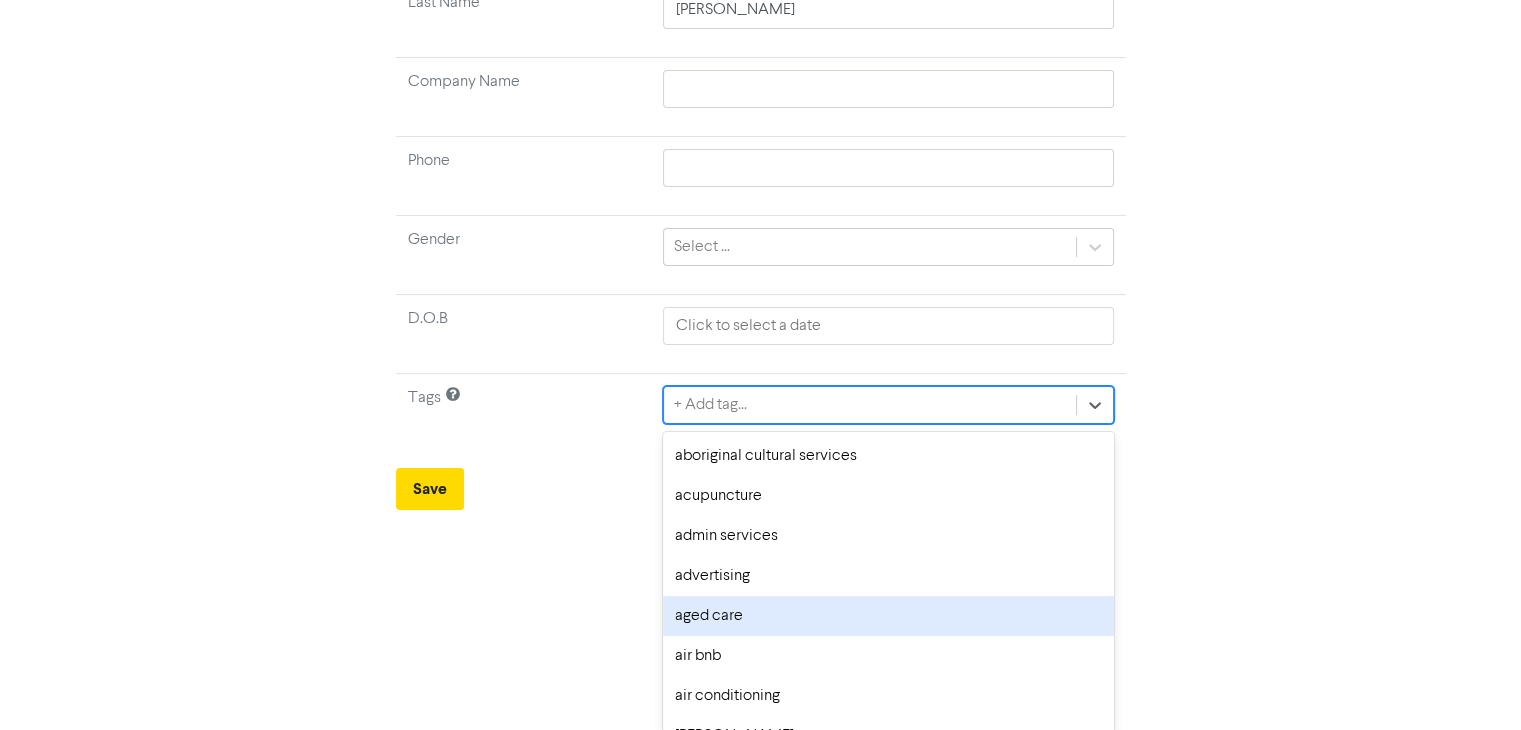 click on "option aged care focused, 5 of 282. 282 results available. Use Up and Down to choose options, press Backspace to select the currently focused option, press Escape to exit the menu, press Tab to select the option and exit the menu. + Add tag... aboriginal cultural services acupuncture admin services advertising aged care air bnb air conditioning alex allied health apps architecture art asbestos removal baby products [PERSON_NAME] beauty ben bitcoin bksuper blockchain bookkeeper bookkeeping bookkeeping-bankstmts bridal brittny building design business administration business consulting/management business development cafe [PERSON_NAME] callum&peri candle store caravan park carpentry chef chemical retailing childcare cleaning clothing coffee shop commercial building/manufacturing commercial property commisions with amcal/business ebook compressor hire/repair computer service construction consulting conveyancing service copywriting cosmetic injectables cosmetic retailing counselling courses credit repair agent" 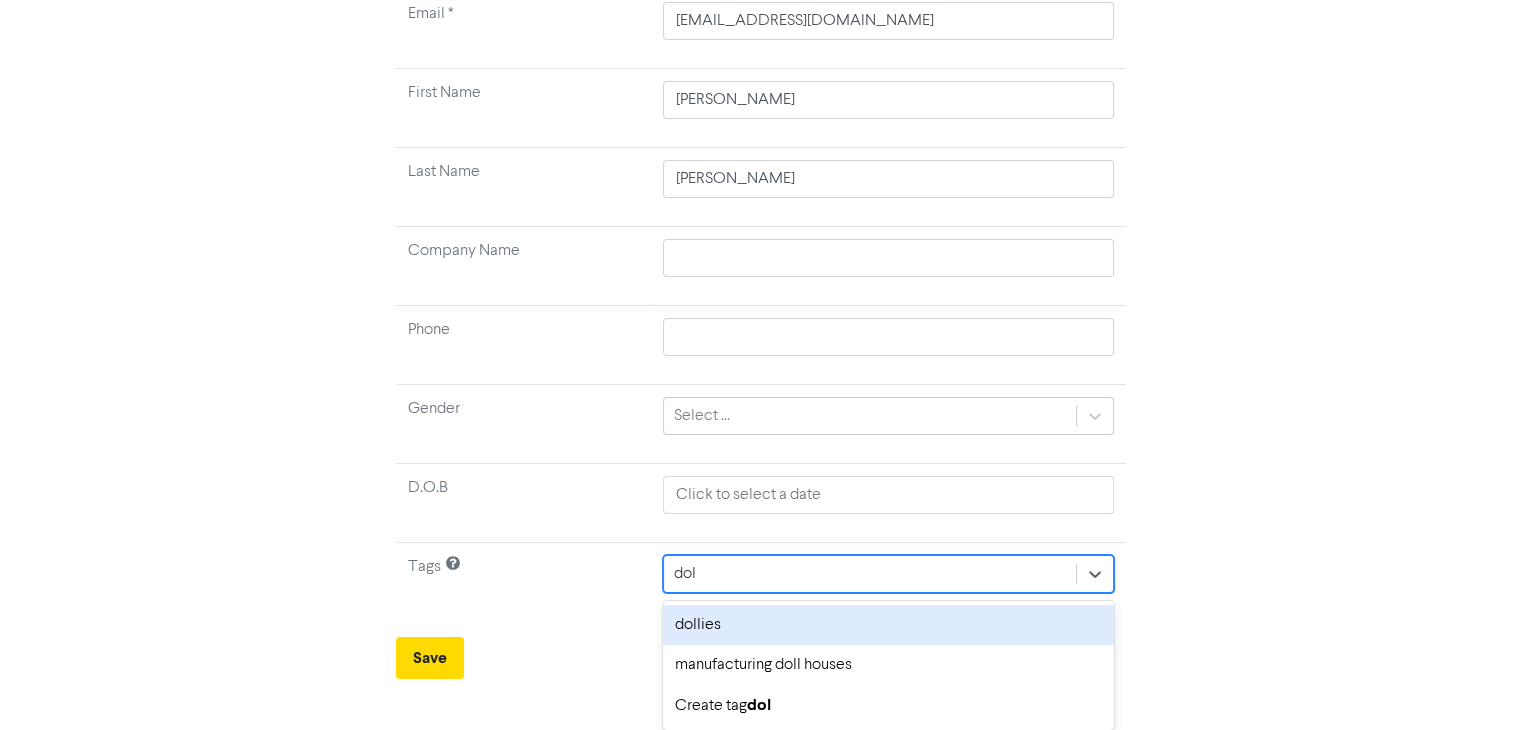 scroll, scrollTop: 207, scrollLeft: 0, axis: vertical 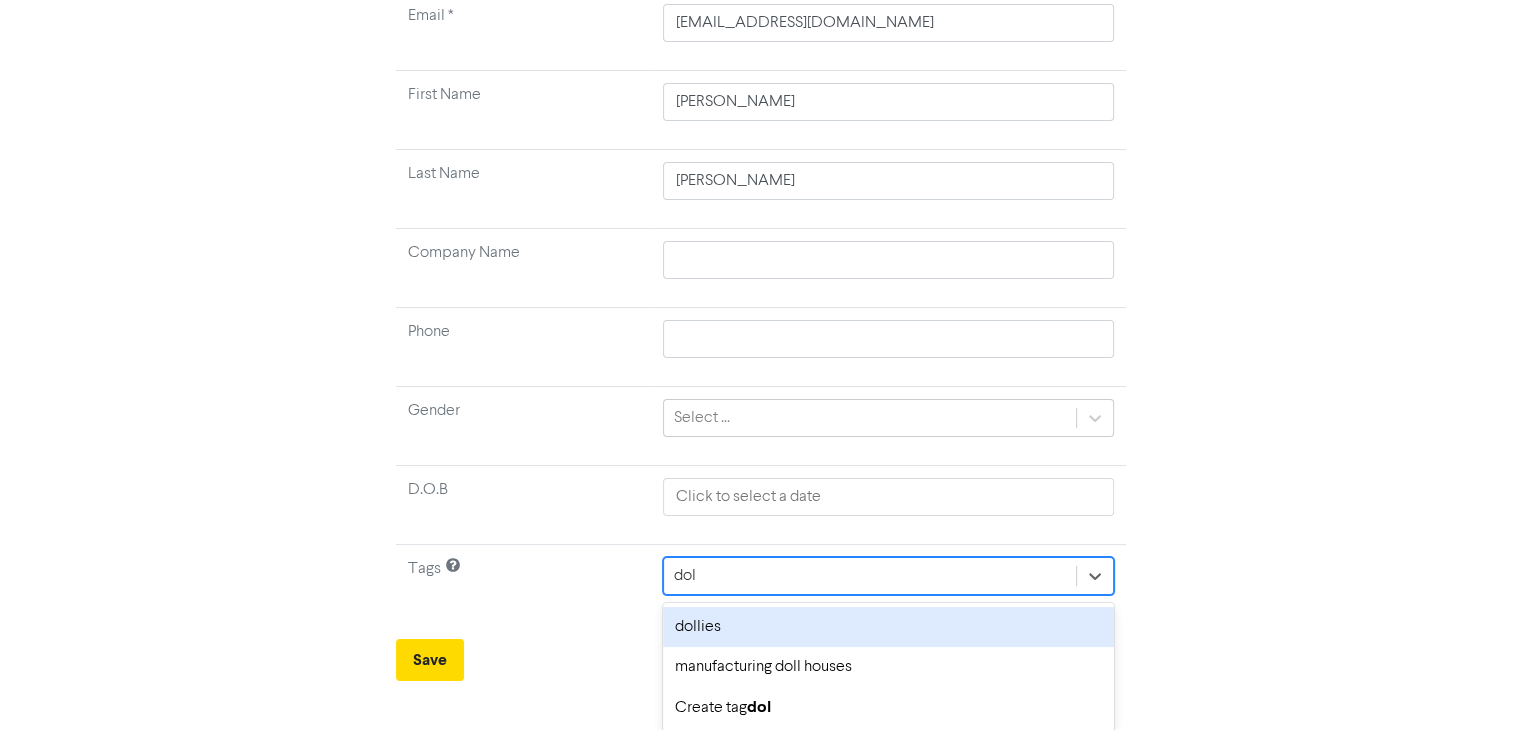 type on "doll" 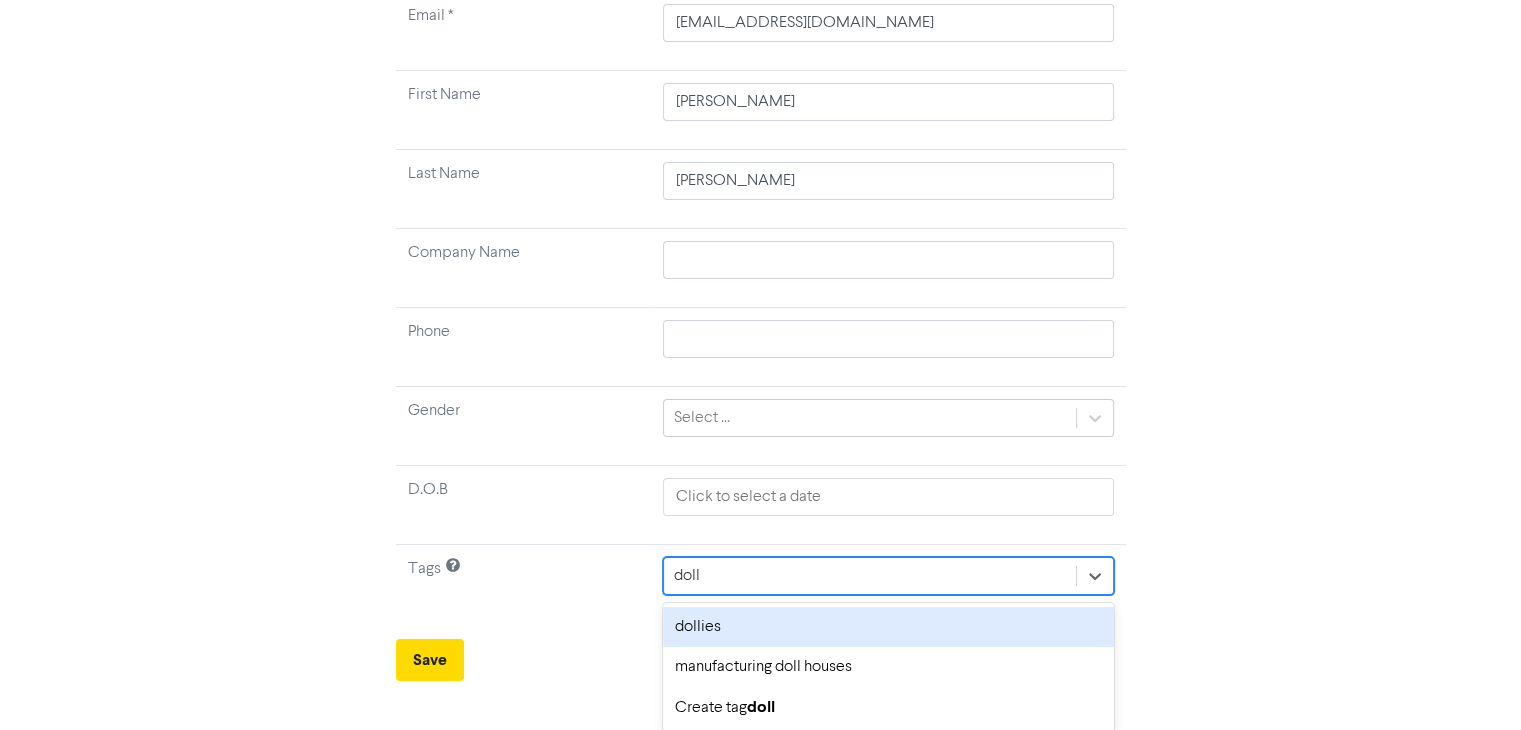 click on "dollies" at bounding box center (888, 627) 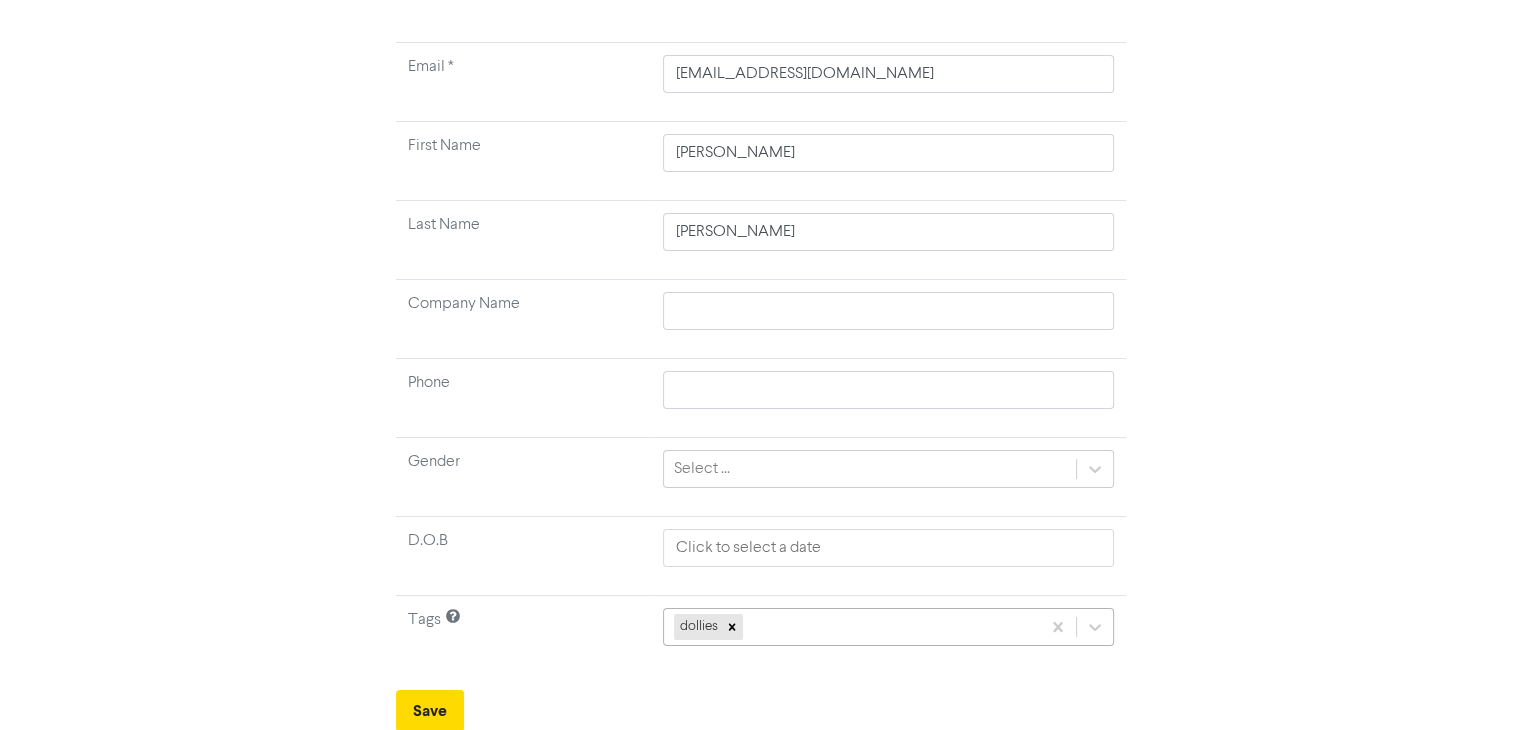 scroll, scrollTop: 378, scrollLeft: 0, axis: vertical 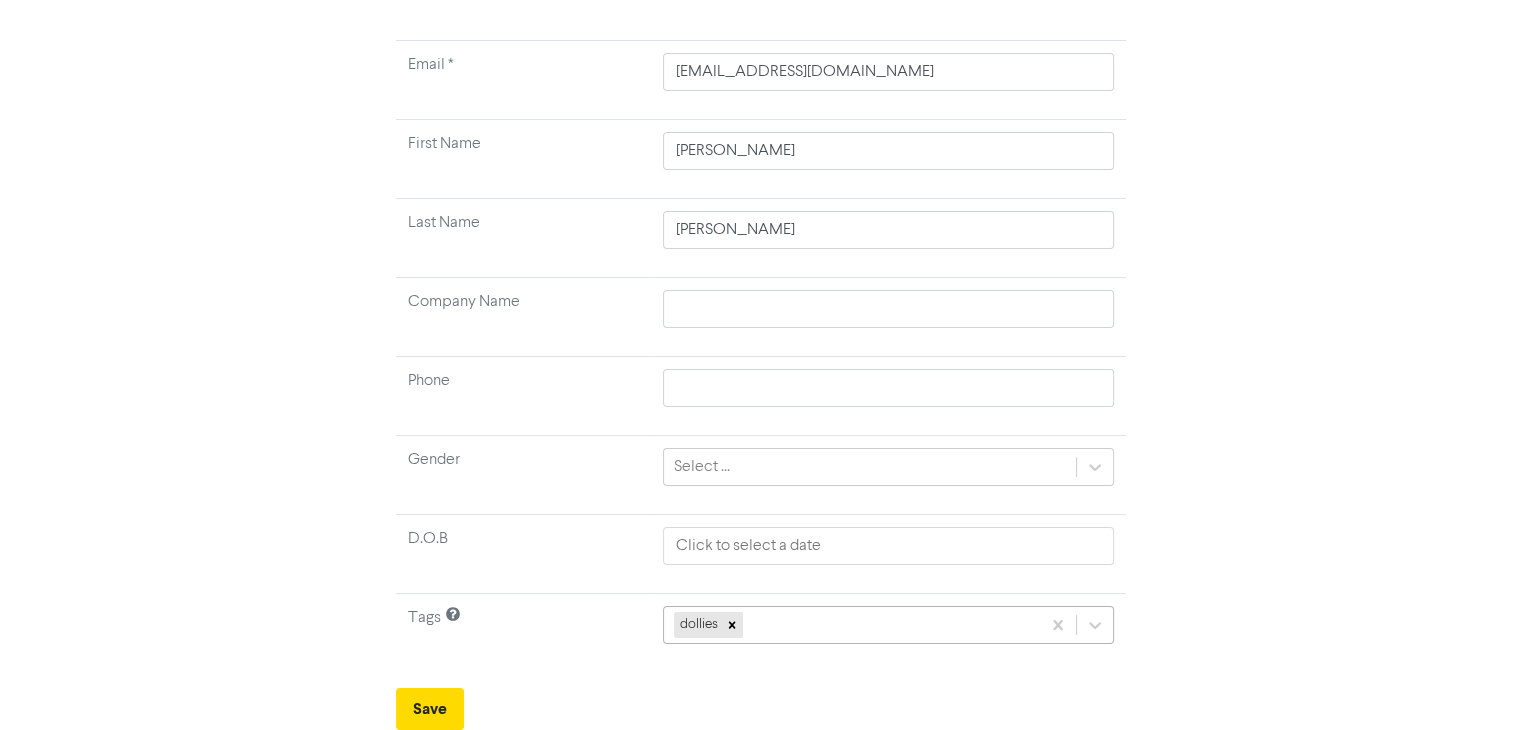click on "dollies" 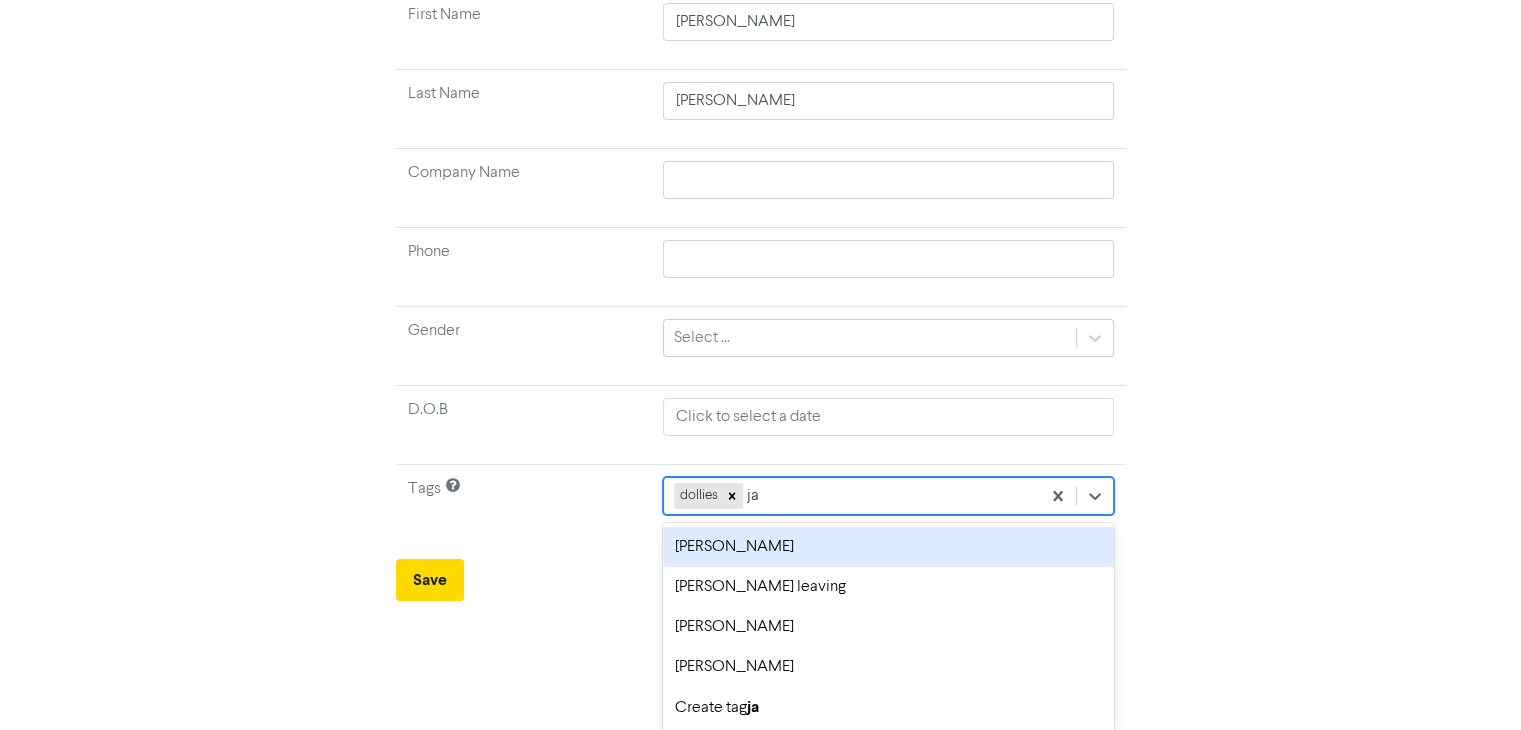 type on "jac" 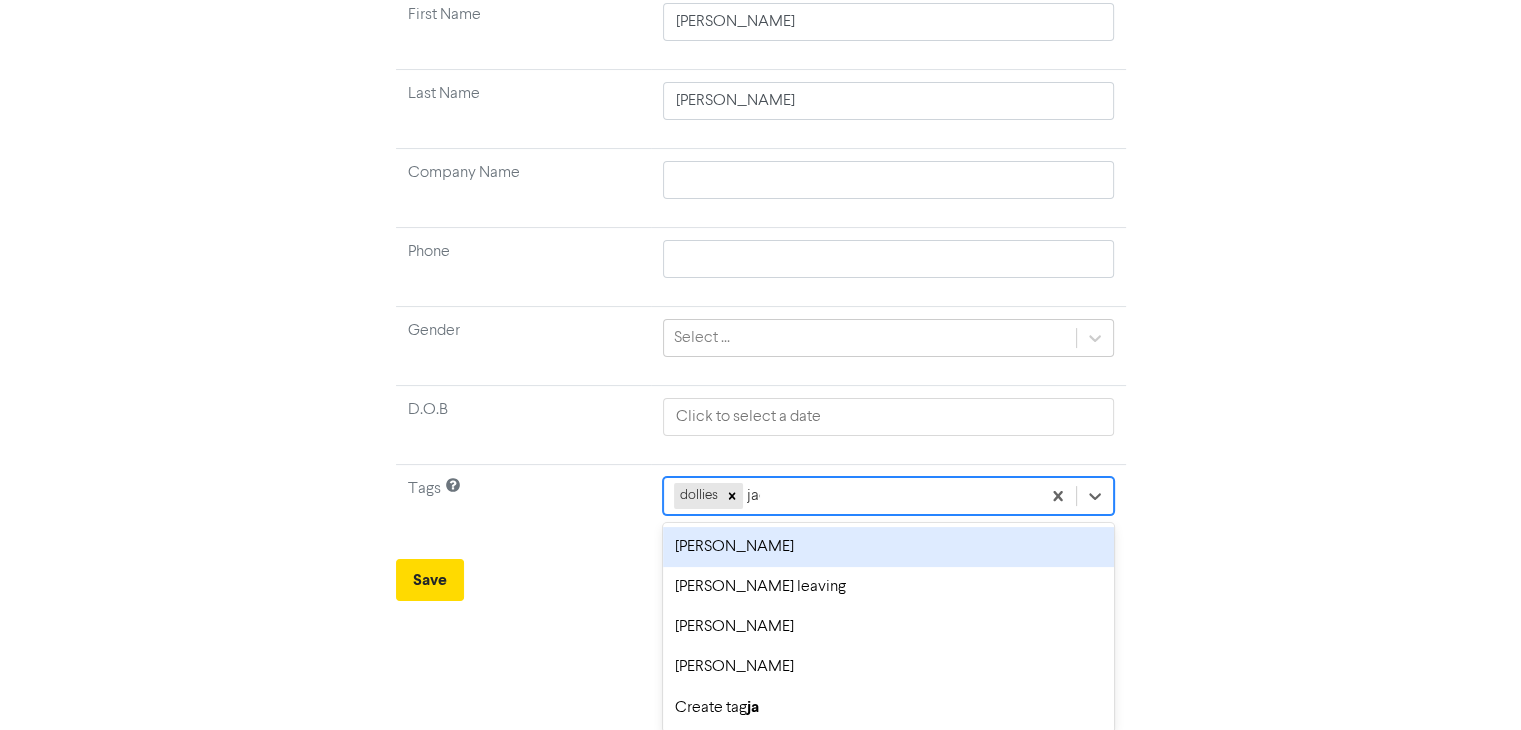 scroll, scrollTop: 247, scrollLeft: 0, axis: vertical 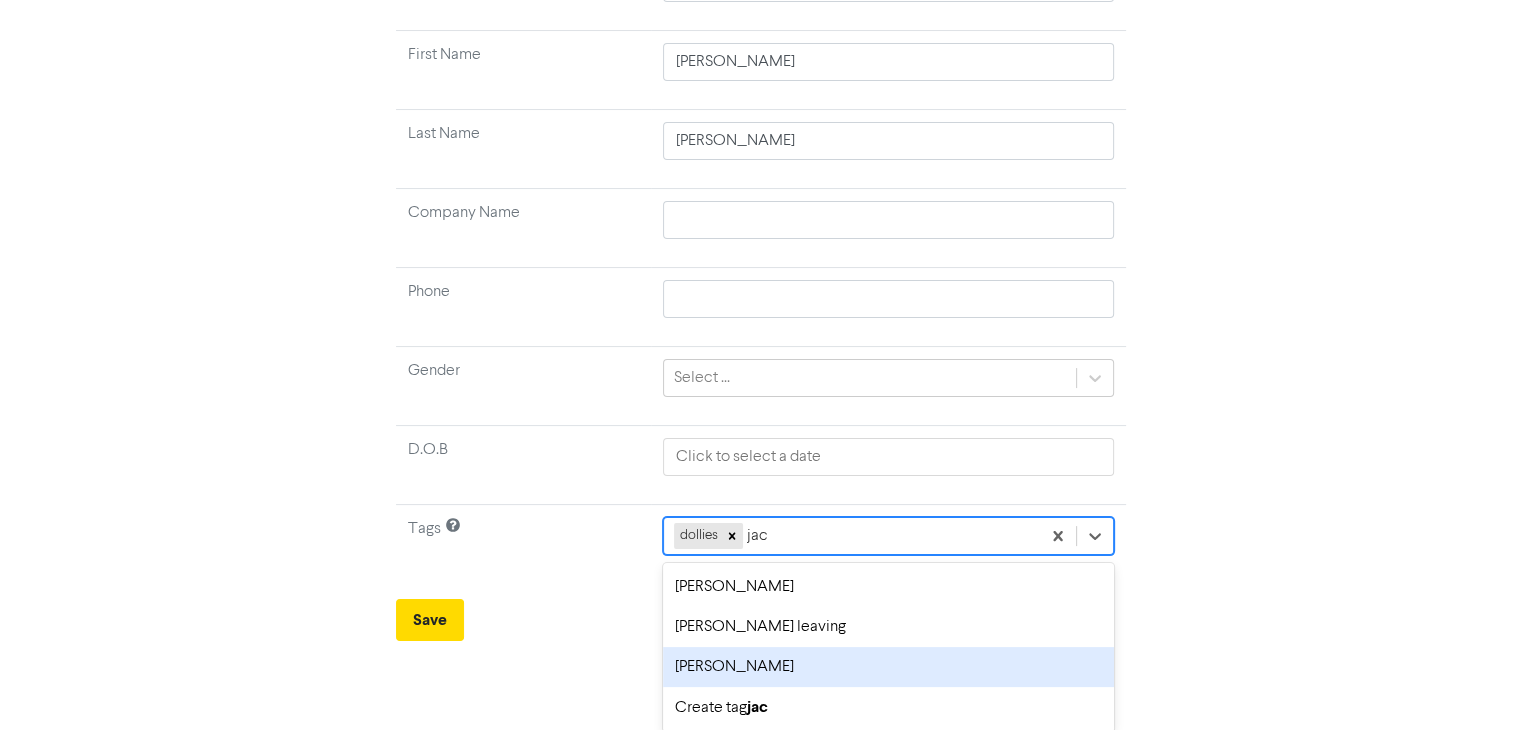 click on "[PERSON_NAME]" at bounding box center (888, 667) 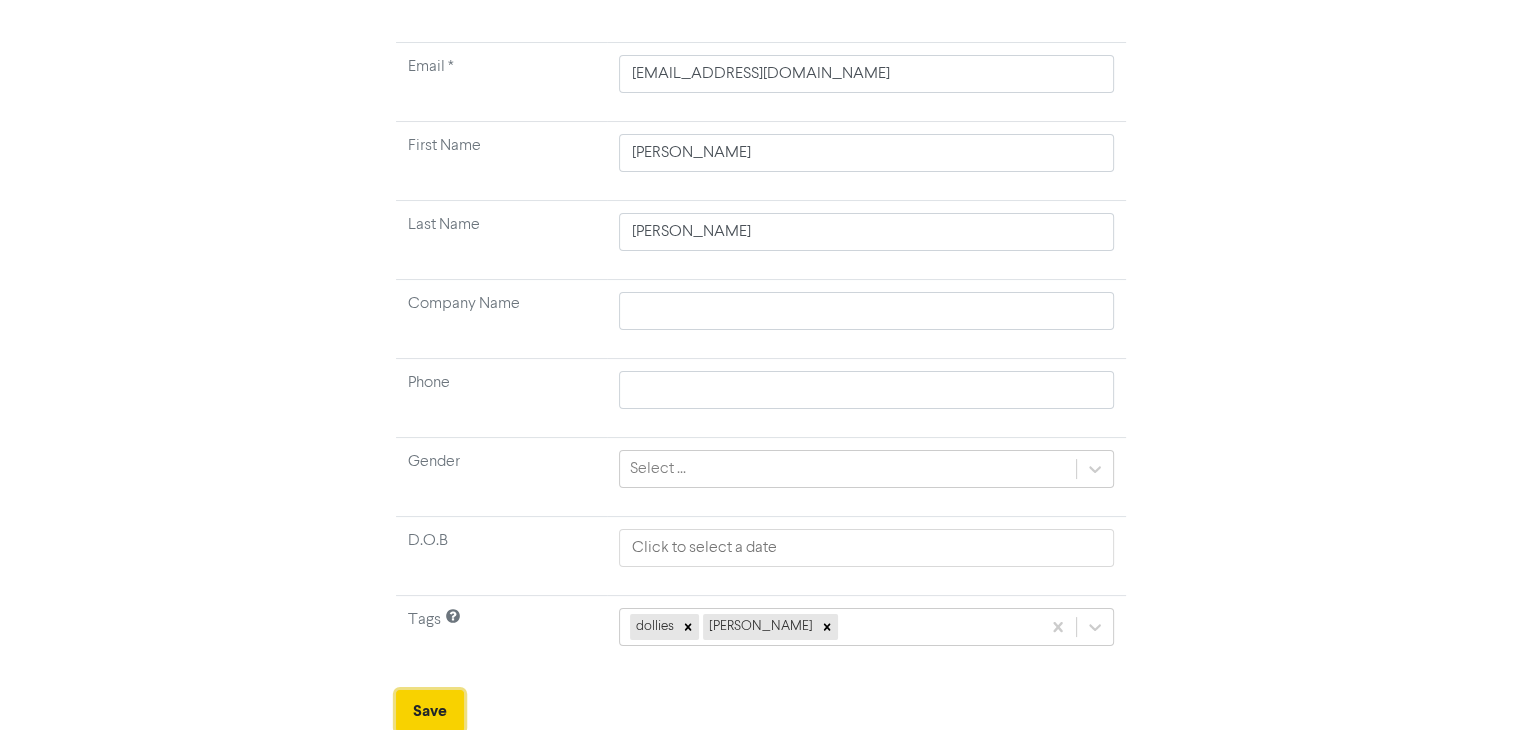 click on "Save" at bounding box center (430, 711) 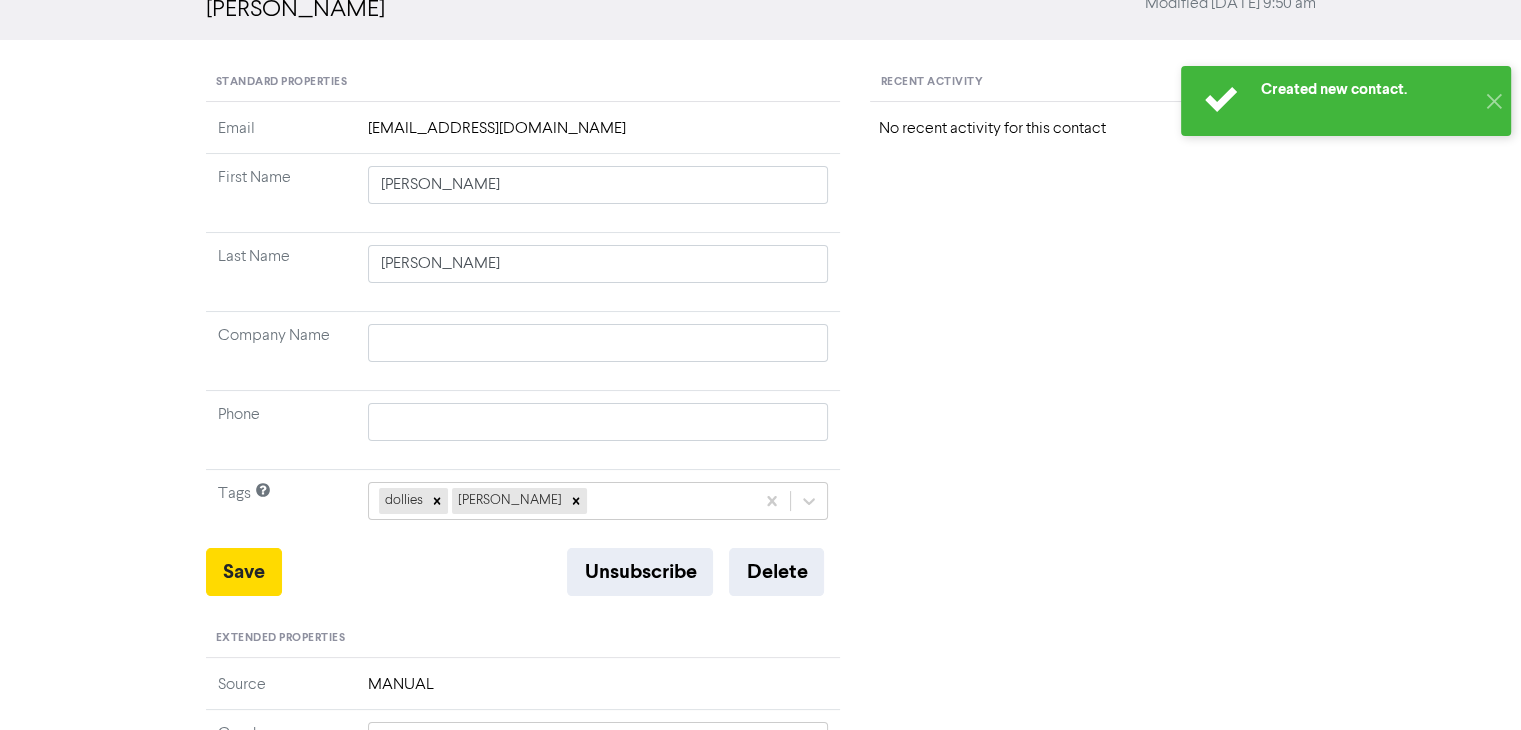 scroll, scrollTop: 0, scrollLeft: 0, axis: both 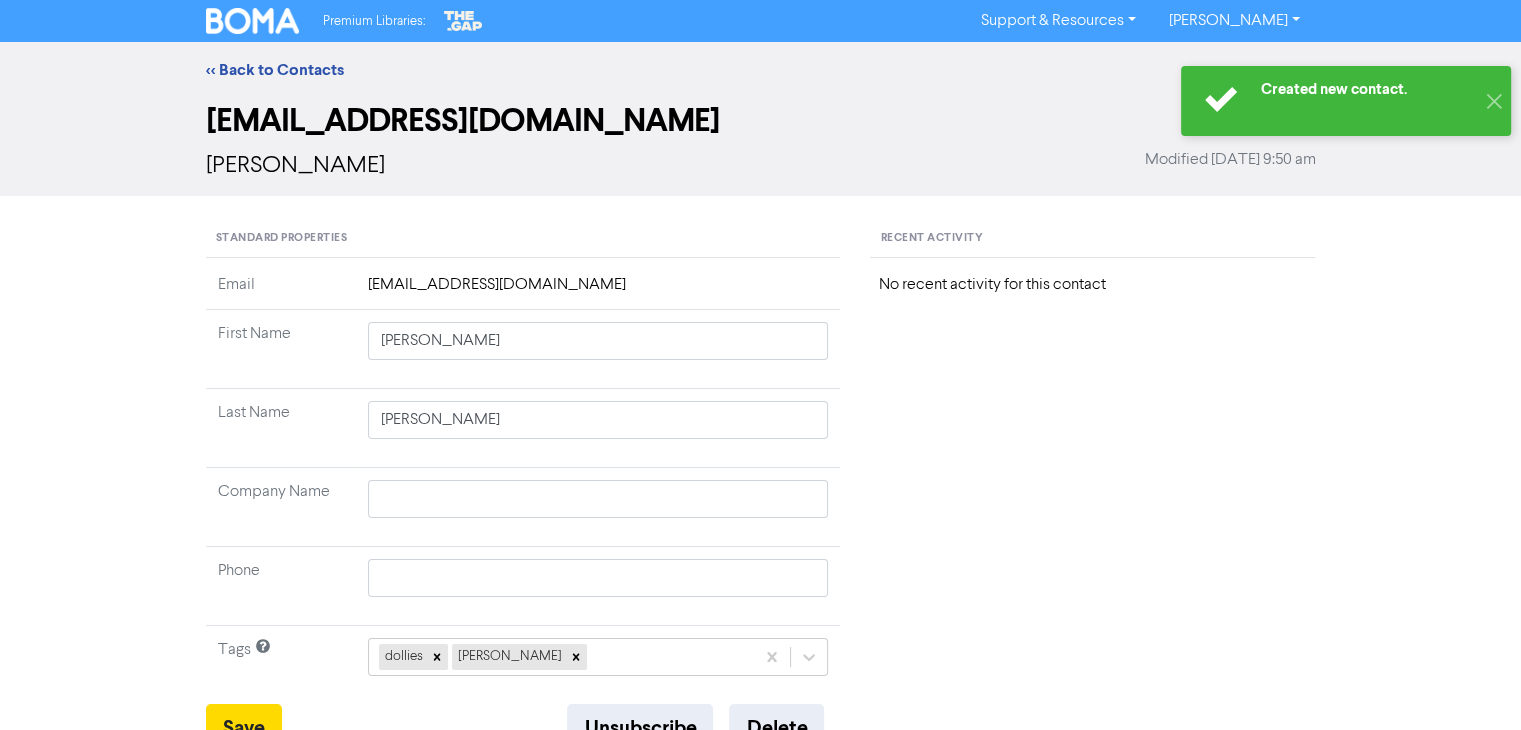 type 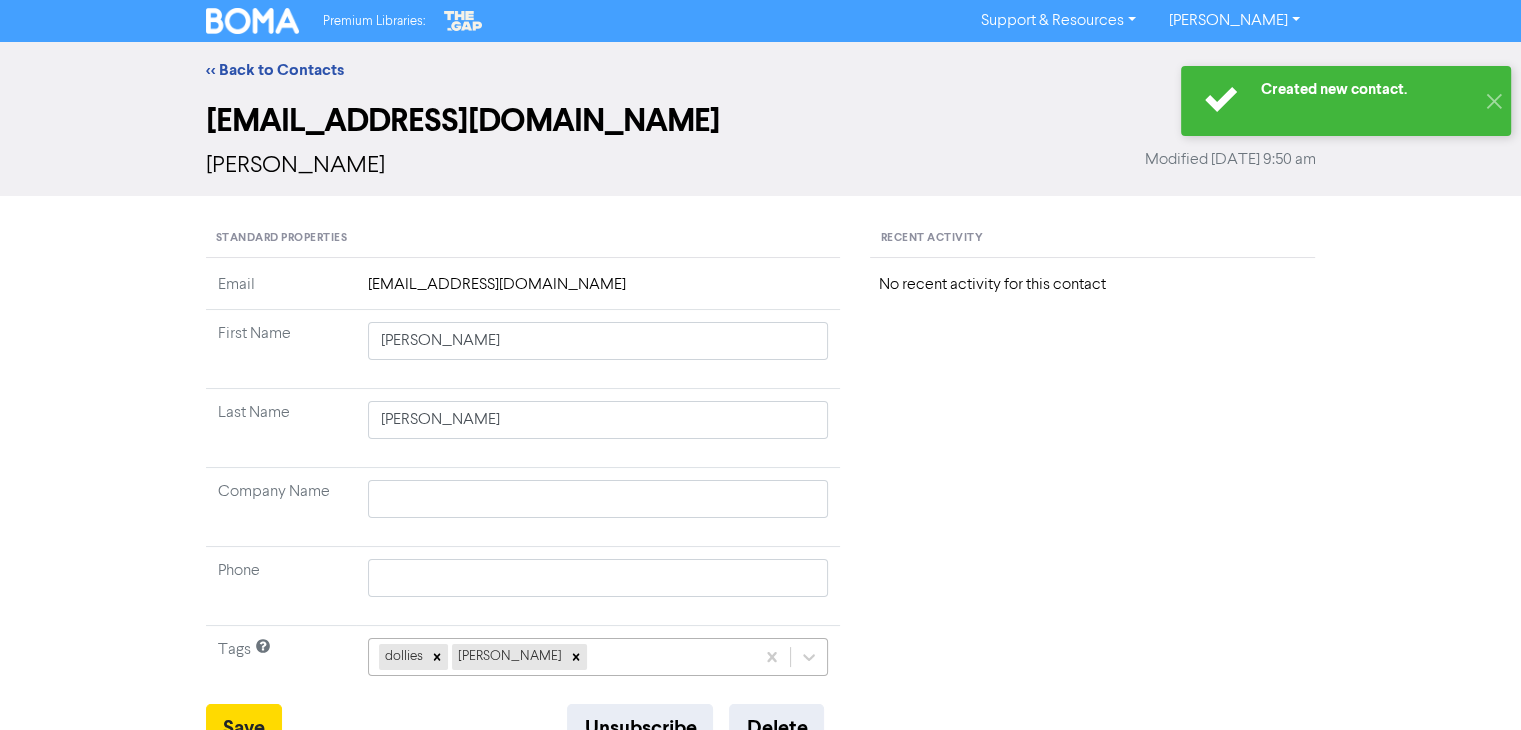 type 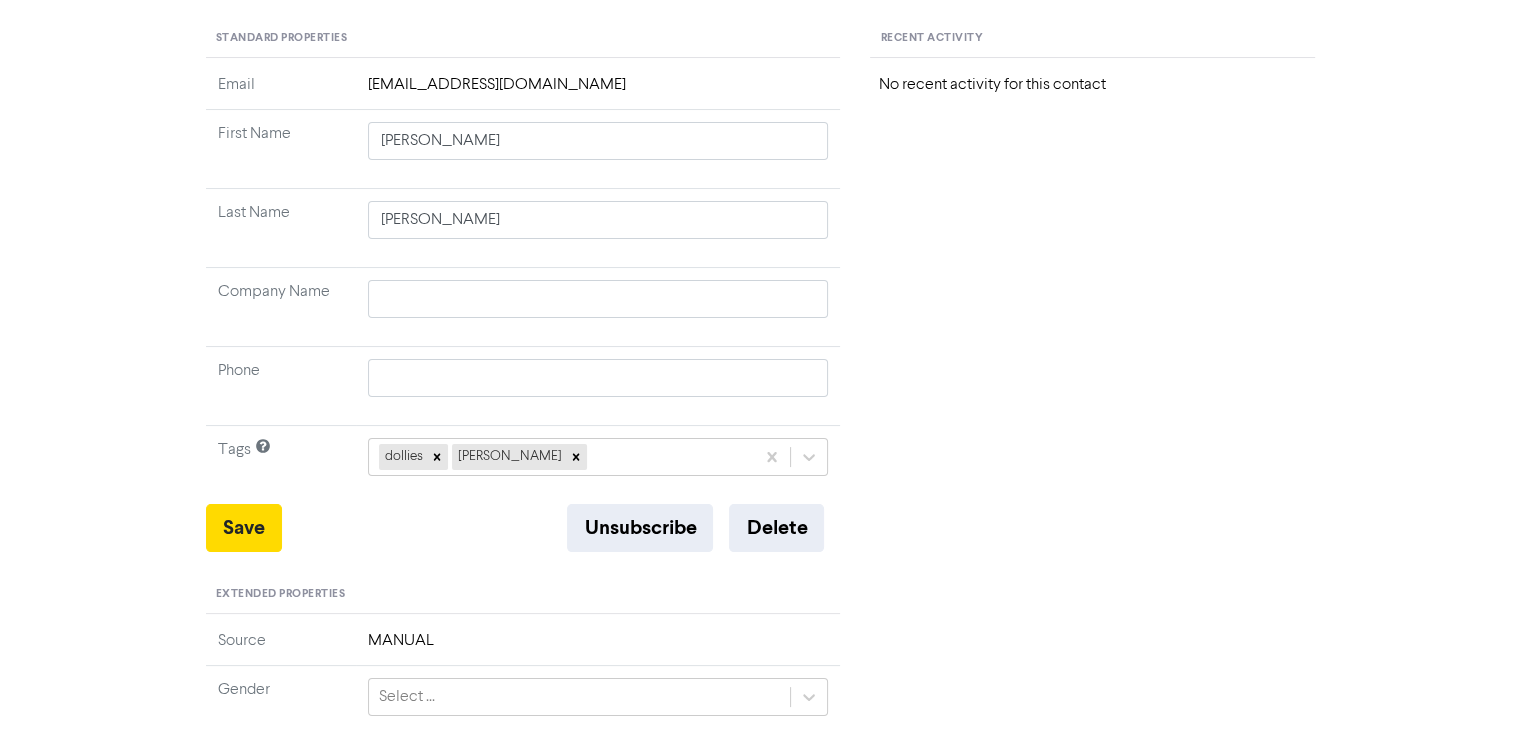 scroll, scrollTop: 500, scrollLeft: 0, axis: vertical 